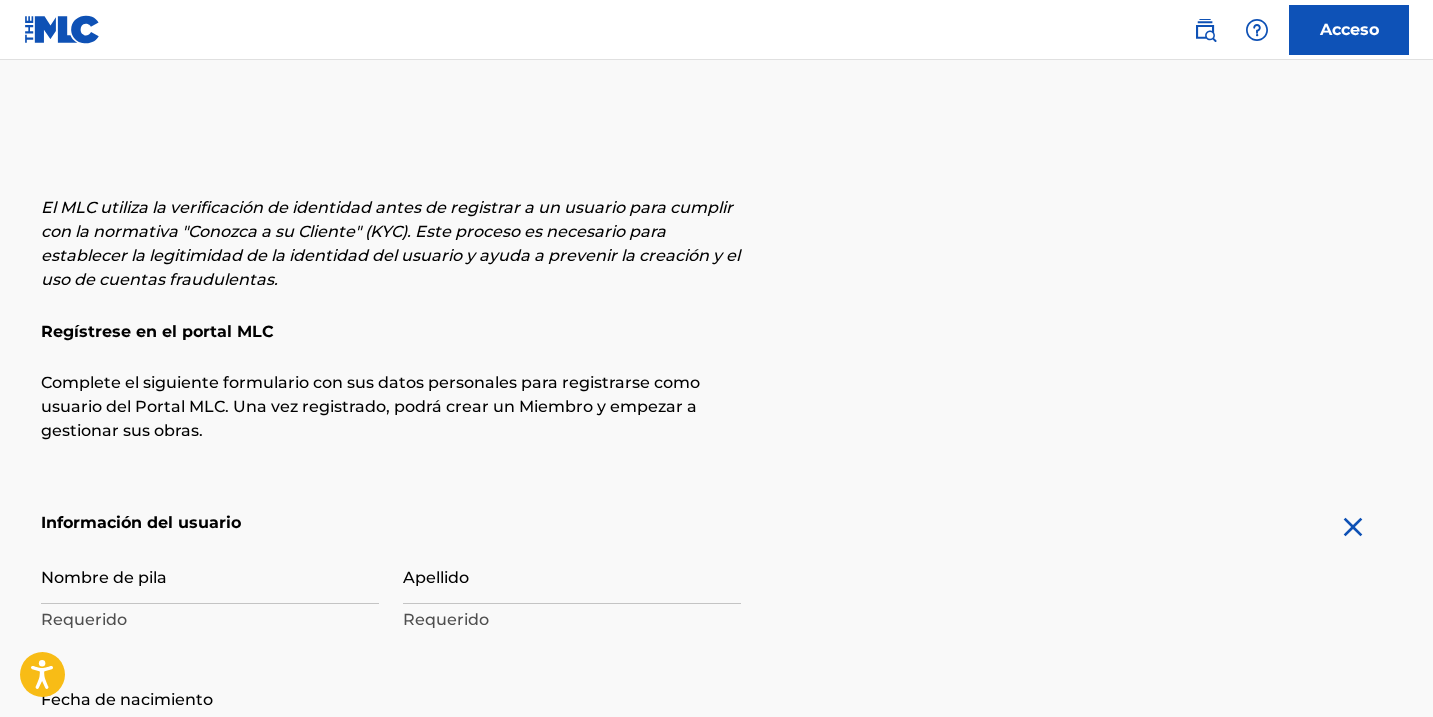scroll, scrollTop: 0, scrollLeft: 0, axis: both 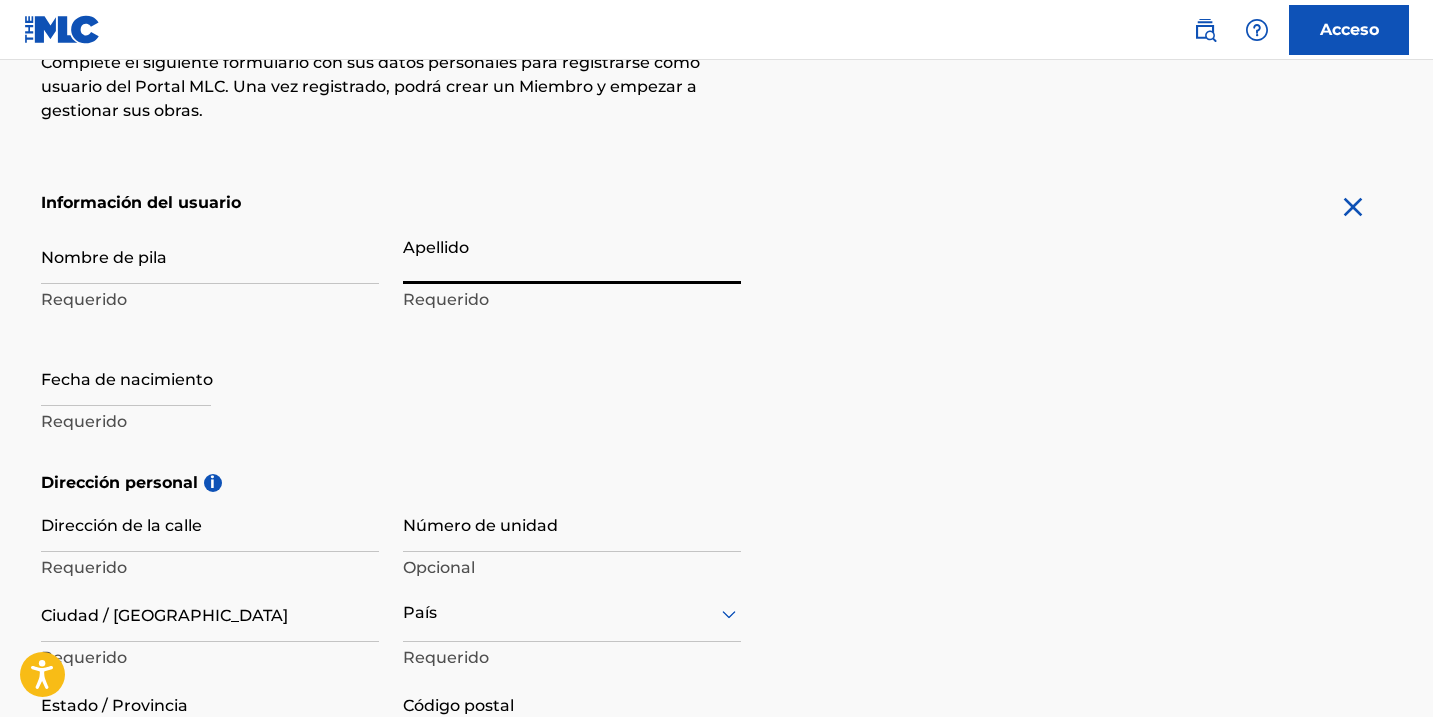 click on "Apellido" at bounding box center [572, 255] 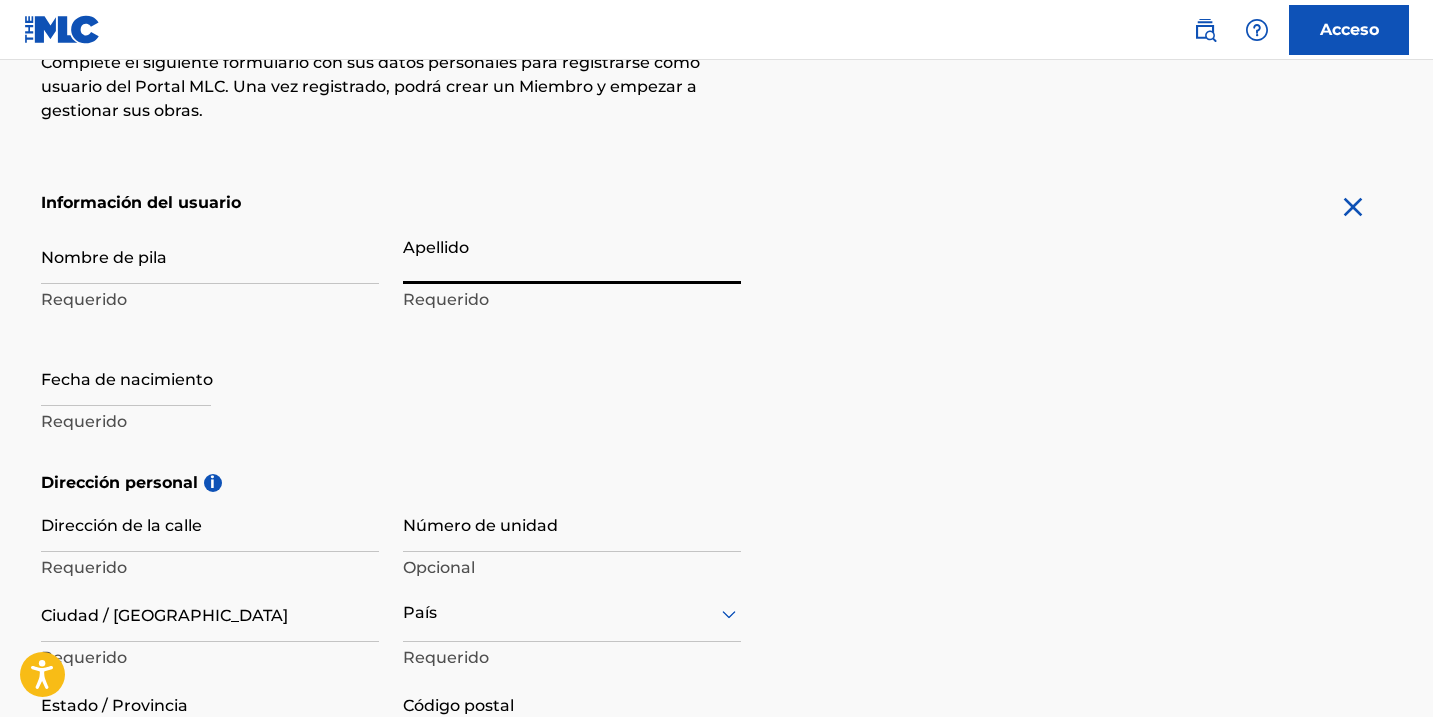 type on "[PERSON_NAME]" 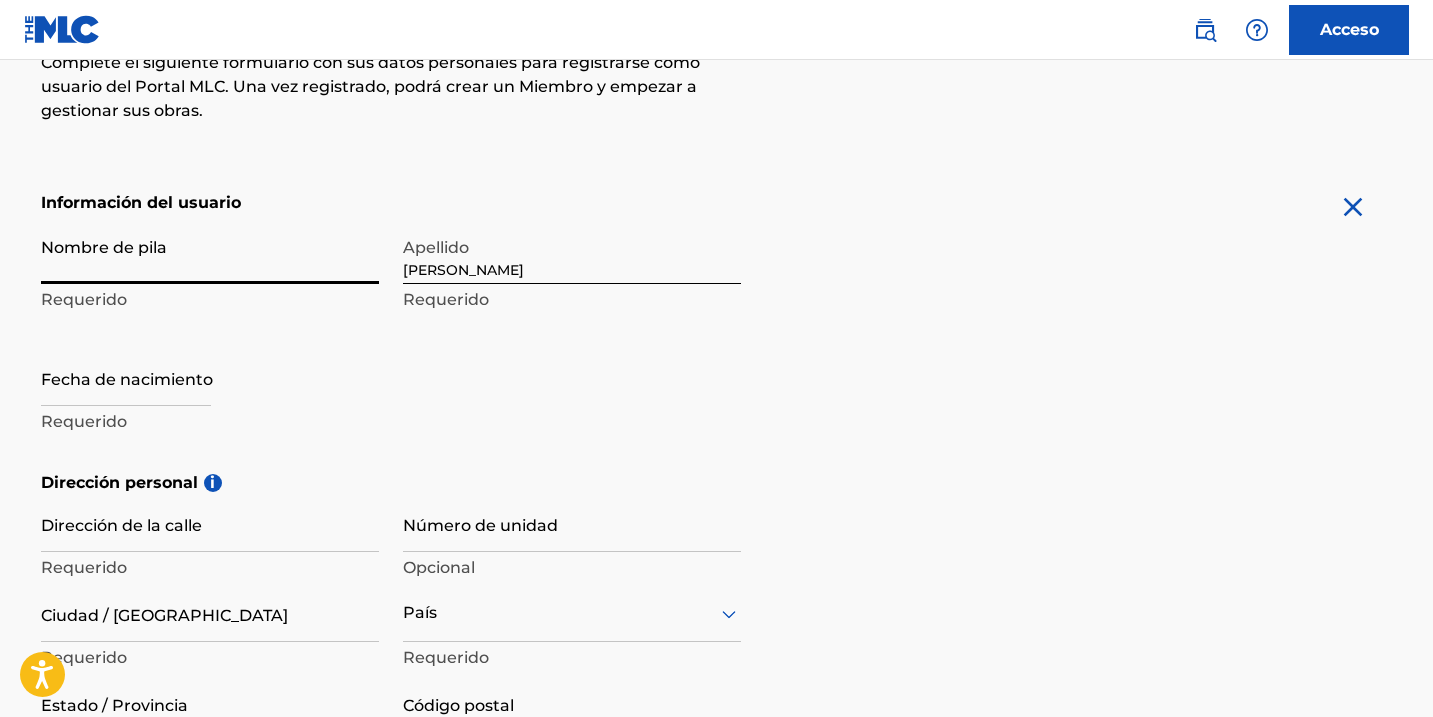 click on "Nombre de pila" at bounding box center (210, 255) 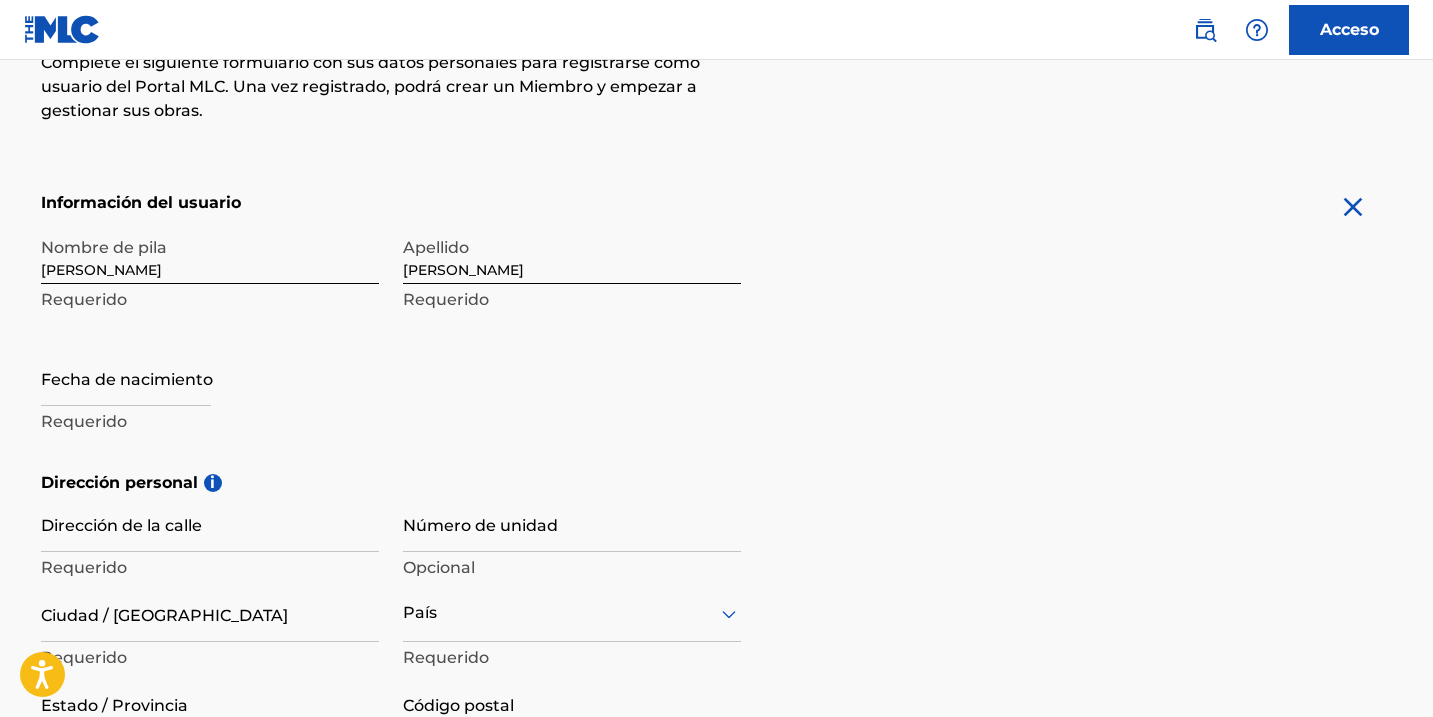click on "Nombre de [PERSON_NAME]" at bounding box center (210, 272) 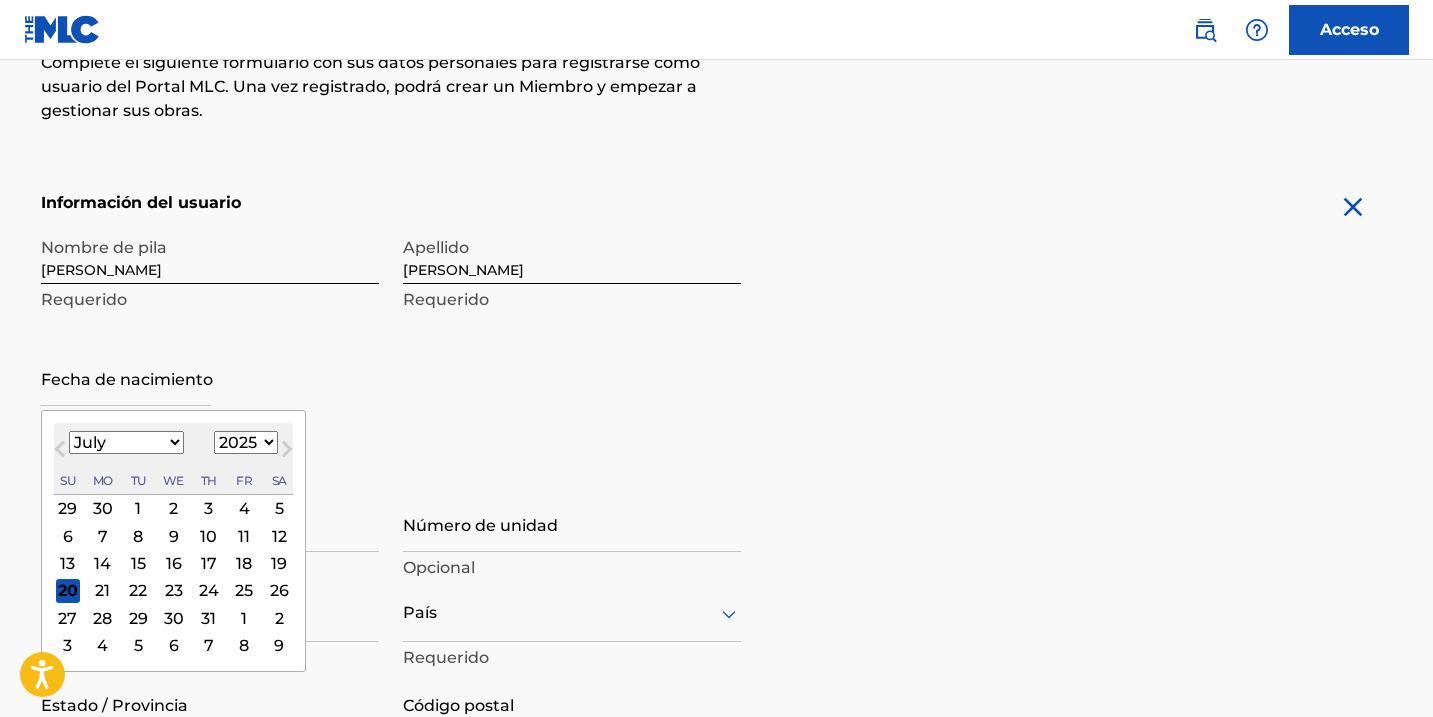 click at bounding box center (126, 377) 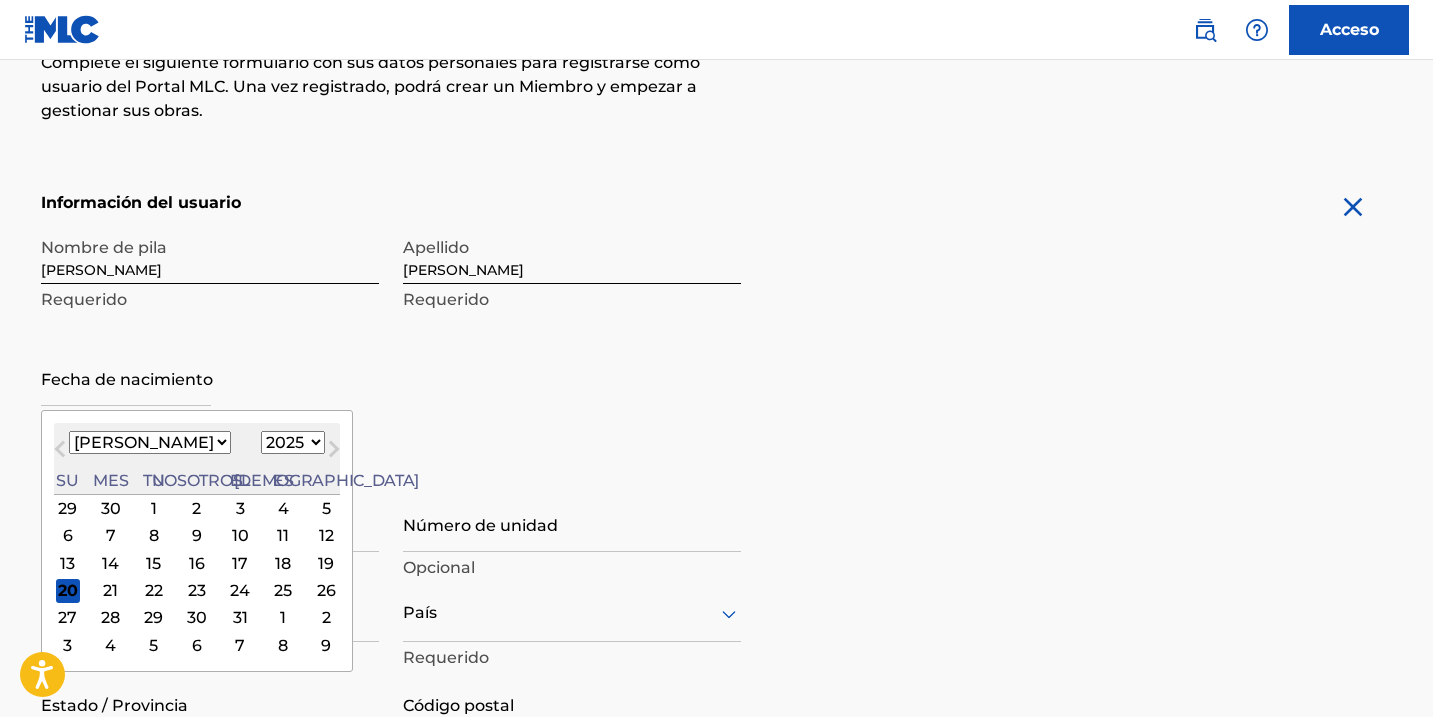 click on "Enero Febrero Marzo Abril Puede Junio [PERSON_NAME] Septiembre Octubre Noviembre Diciembre" at bounding box center [150, 442] 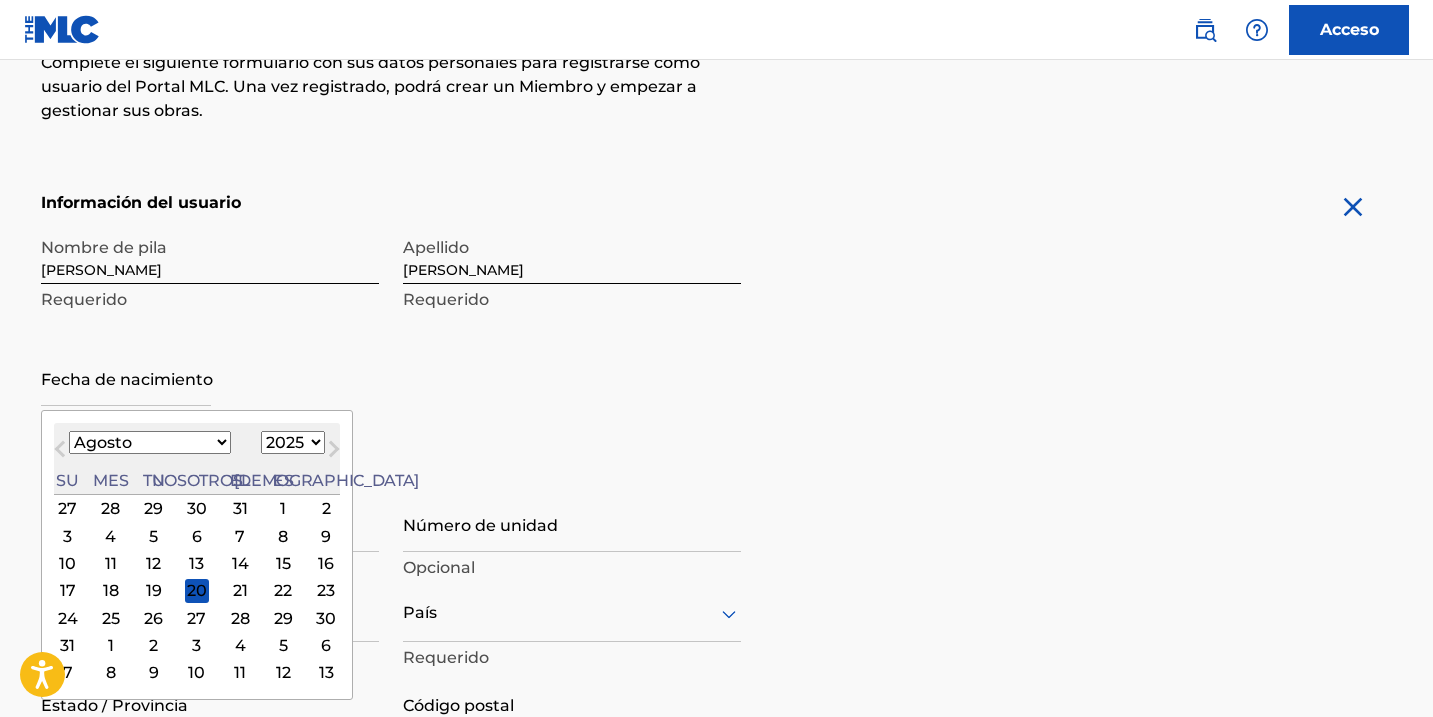 click on "1899 1900 1901 1902 1903 1904 1905 1906 1907 1908 1909 1910 1911 1912 1913 1914 1915 1916 1917 1918 1919 1920 1921 1922 1923 1924 1925 1926 1927 1928 1929 1930 1931 1932 1933 1934 1935 1936 1937 1938 1939 1940 1941 1942 1943 1944 1945 1946 1947 1948 1949 1950 1951 1952 1953 1954 1955 1956 1957 1958 1959 1960 1961 1962 1963 1964 1965 1966 1967 1968 1969 1970 1971 1972 1973 1974 1975 1976 1977 1978 1979 1980 1981 1982 1983 1984 1985 1986 1987 1988 1989 1990 1991 1992 1993 1994 1995 1996 1997 1998 1999 2000 2001 2002 2003 2004 2005 2006 2007 2008 2009 2010 2011 2012 2013 2014 2015 2016 2017 2018 2019 2020 2021 2022 2023 2024 2025 2026 2027 2028 2029 2030 2031 2032 2033 2034 2035 2036 2037 2038 2039 2040 2041 2042 2043 2044 2045 2046 2047 2048 2049 2050 2051 2052 2053 2054 2055 2056 2057 2058 2059 2060 2061 2062 2063 2064 2065 2066 2067 2068 2069 2070 2071 2072 2073 2074 2075 2076 2077 2078 2079 2080 2081 2082 2083 2084 2085 2086 2087 2088 2089 2090 2091 2092 2093 2094 2095 2096 2097 2098 2099 2100" at bounding box center [293, 442] 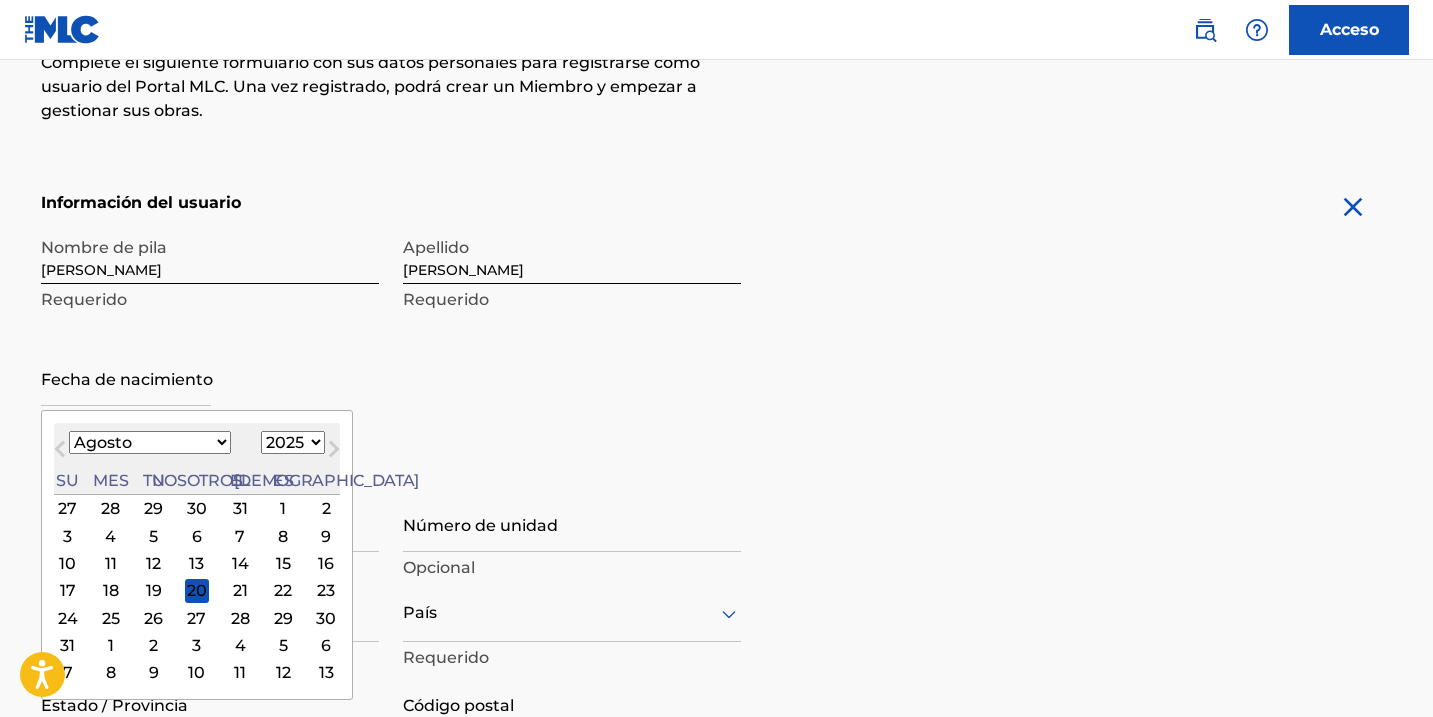 select on "1993" 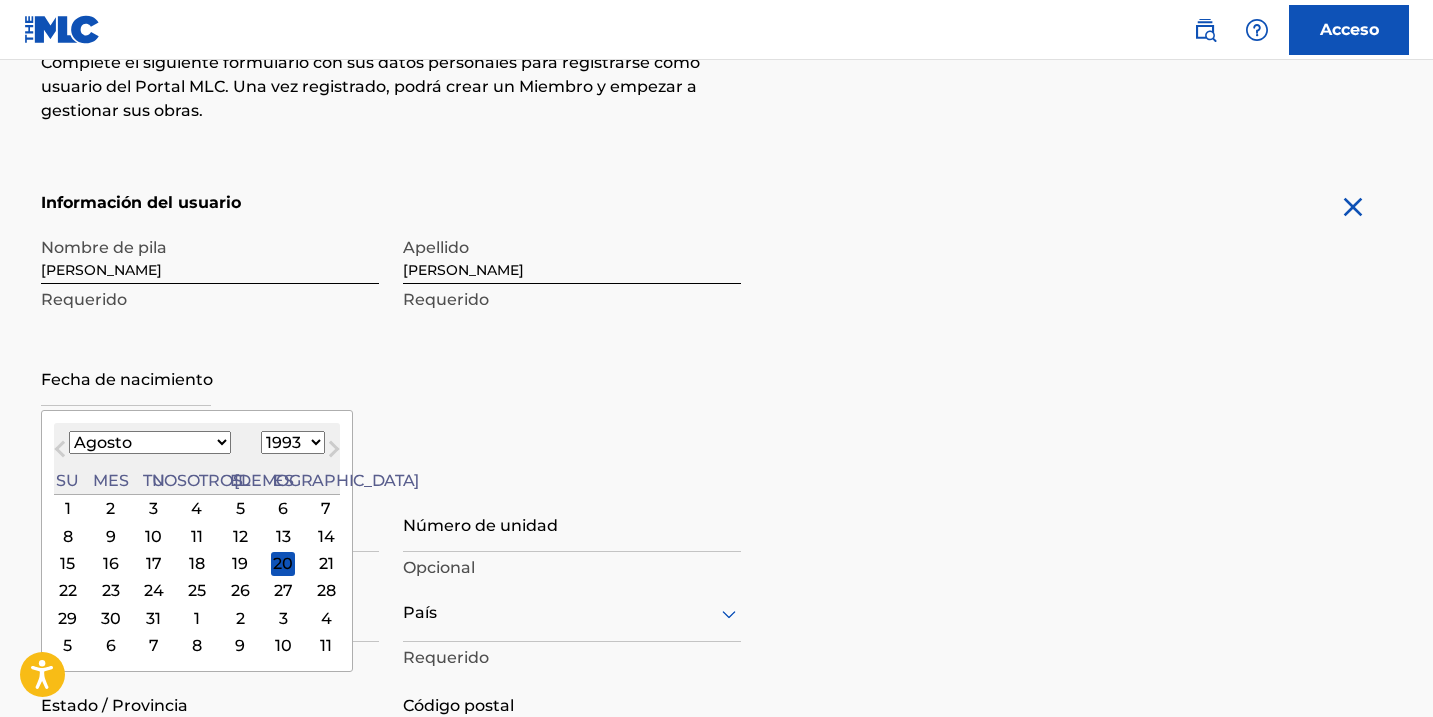 click on "14" at bounding box center (326, 536) 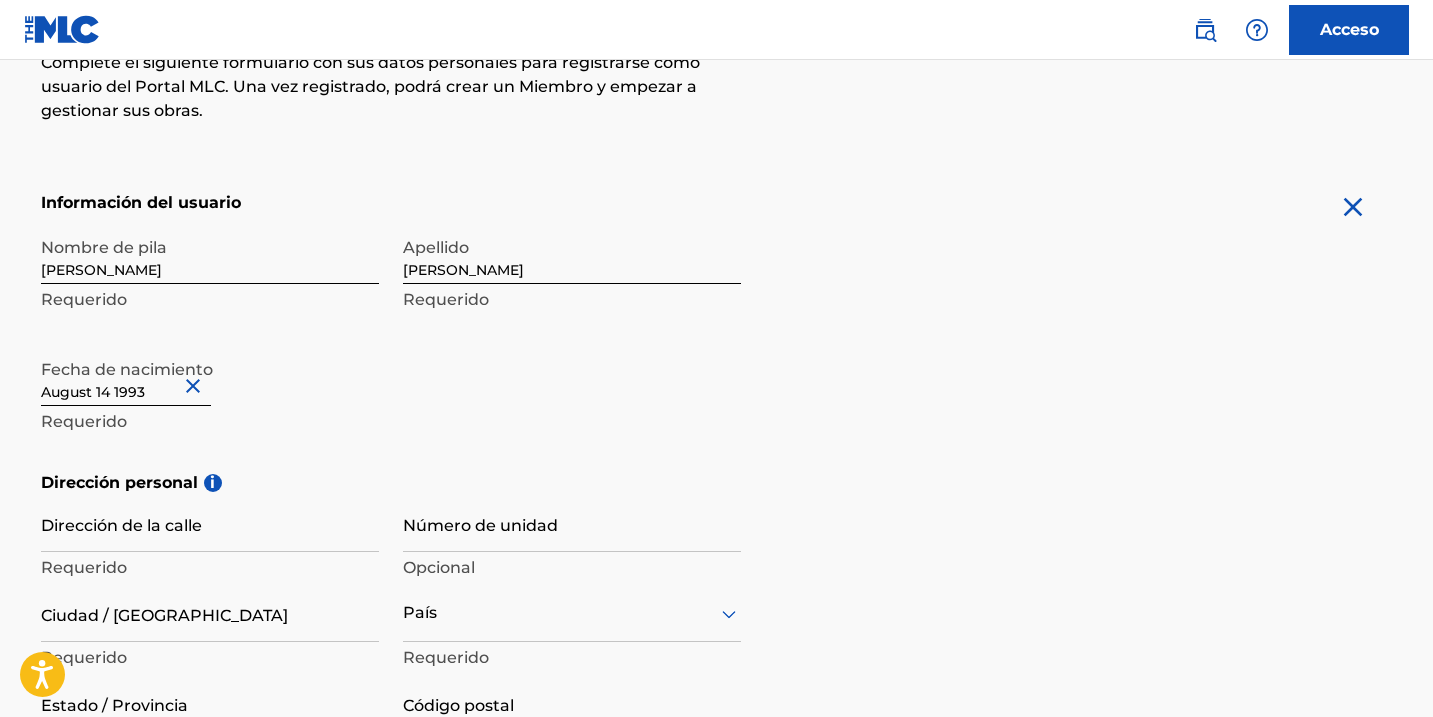 click on "Dirección personal i" at bounding box center [717, 483] 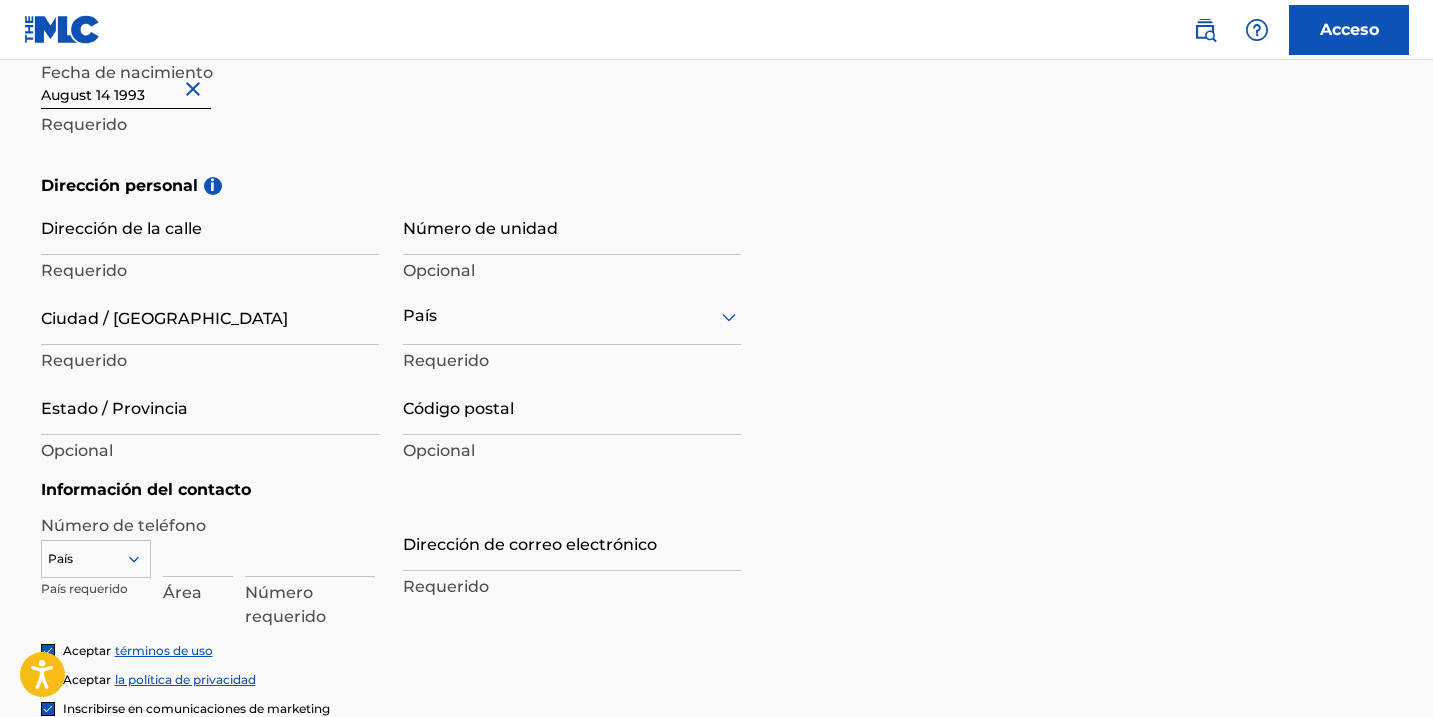 scroll, scrollTop: 640, scrollLeft: 0, axis: vertical 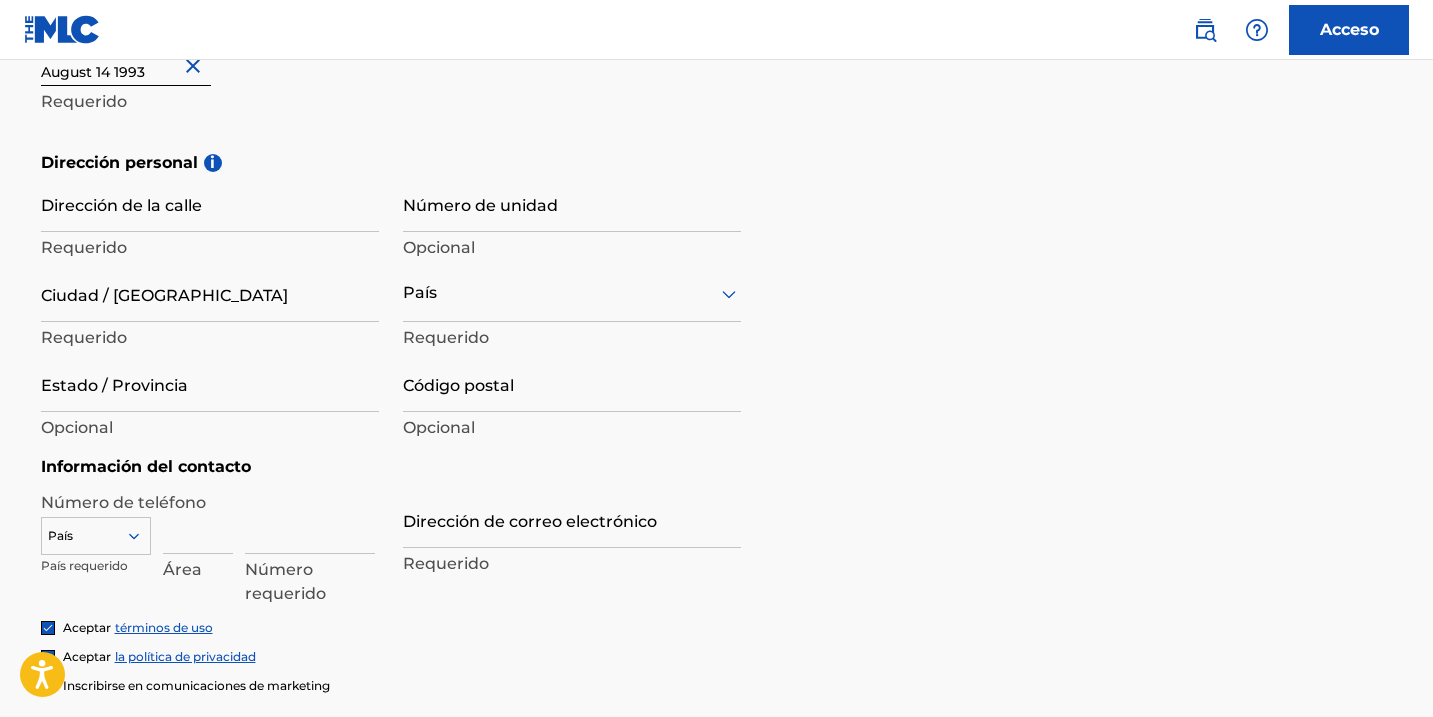 click on "Dirección de la calle" at bounding box center (210, 203) 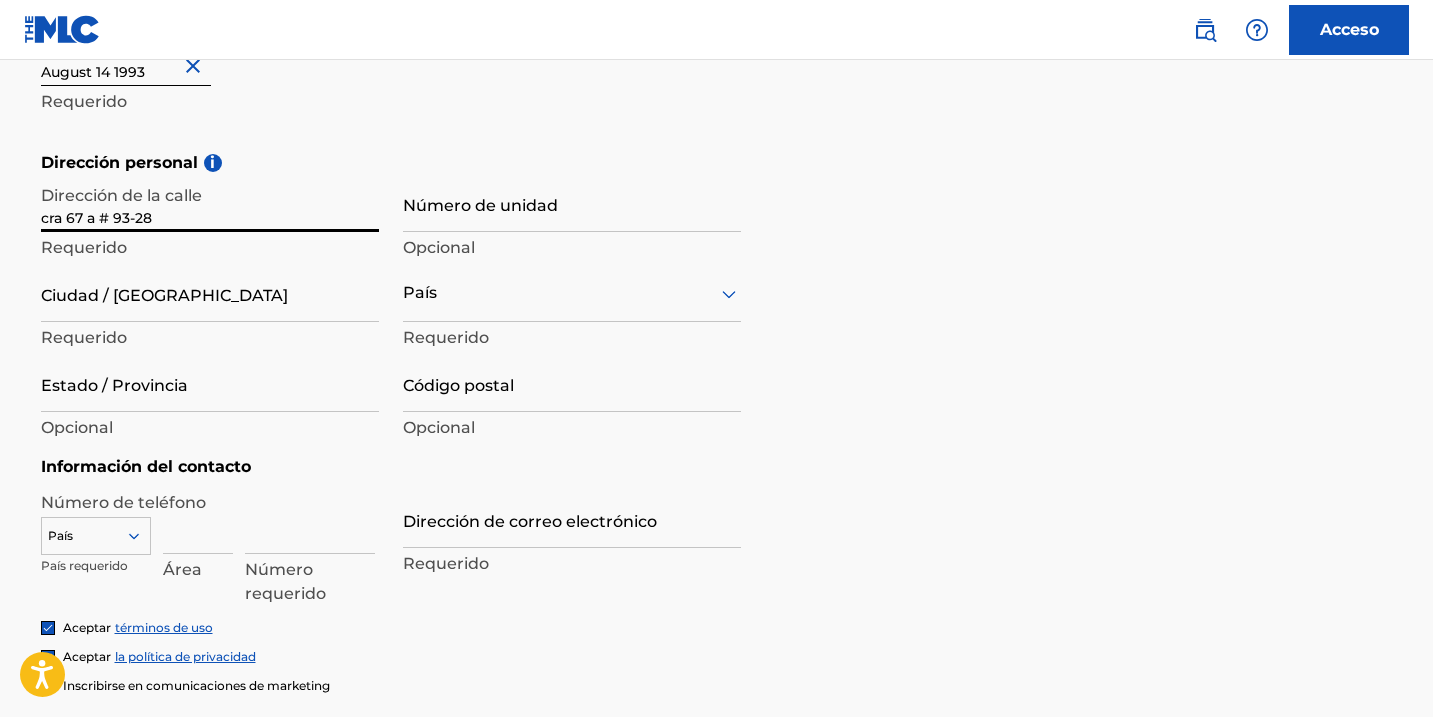type on "cra 67 a # 93-28" 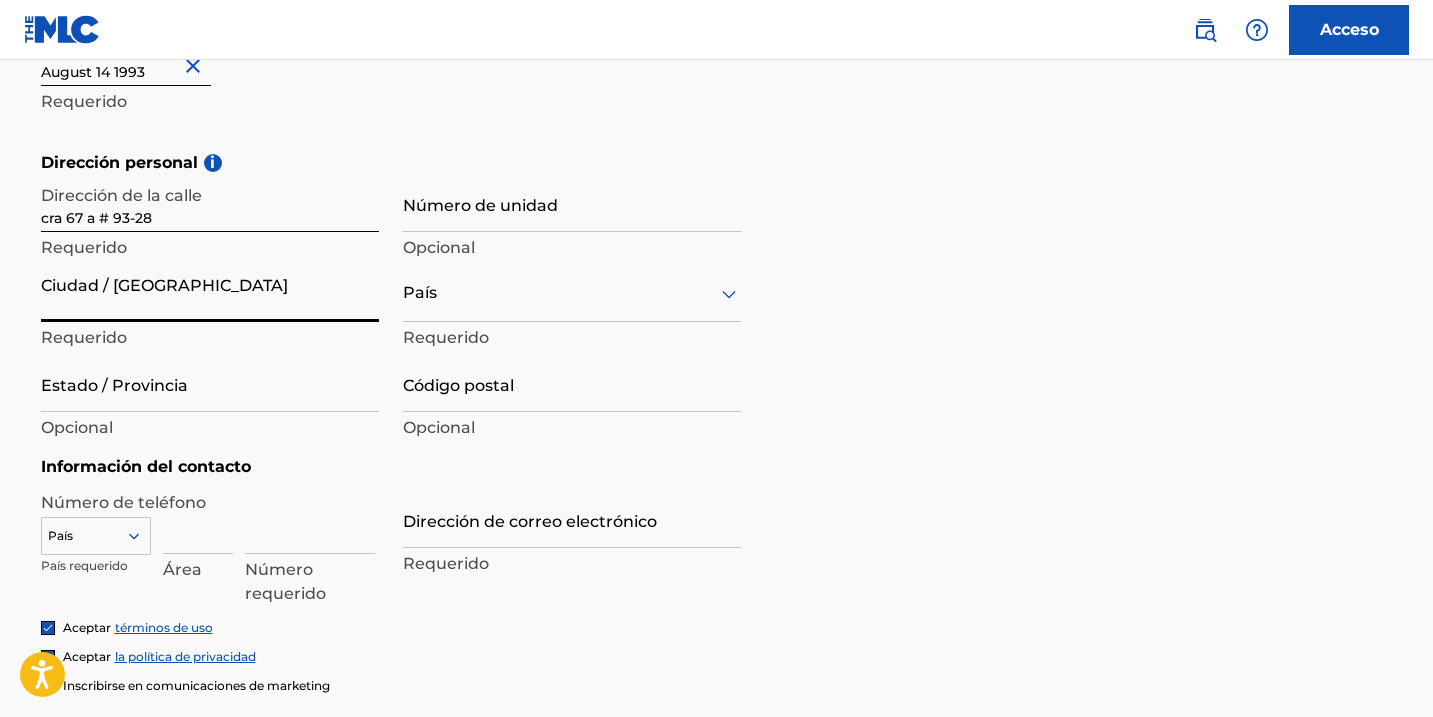 click on "Ciudad / [GEOGRAPHIC_DATA]" at bounding box center (210, 293) 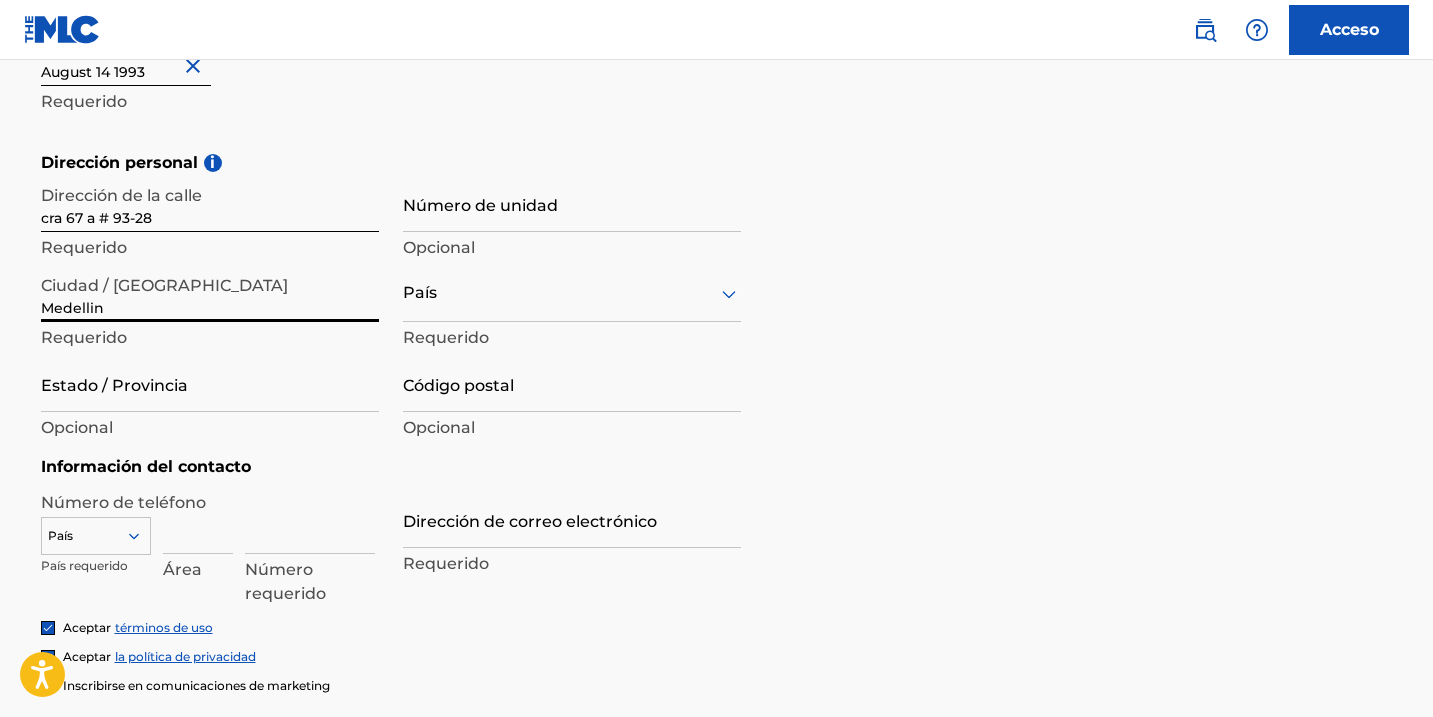 click on "País" at bounding box center (572, 293) 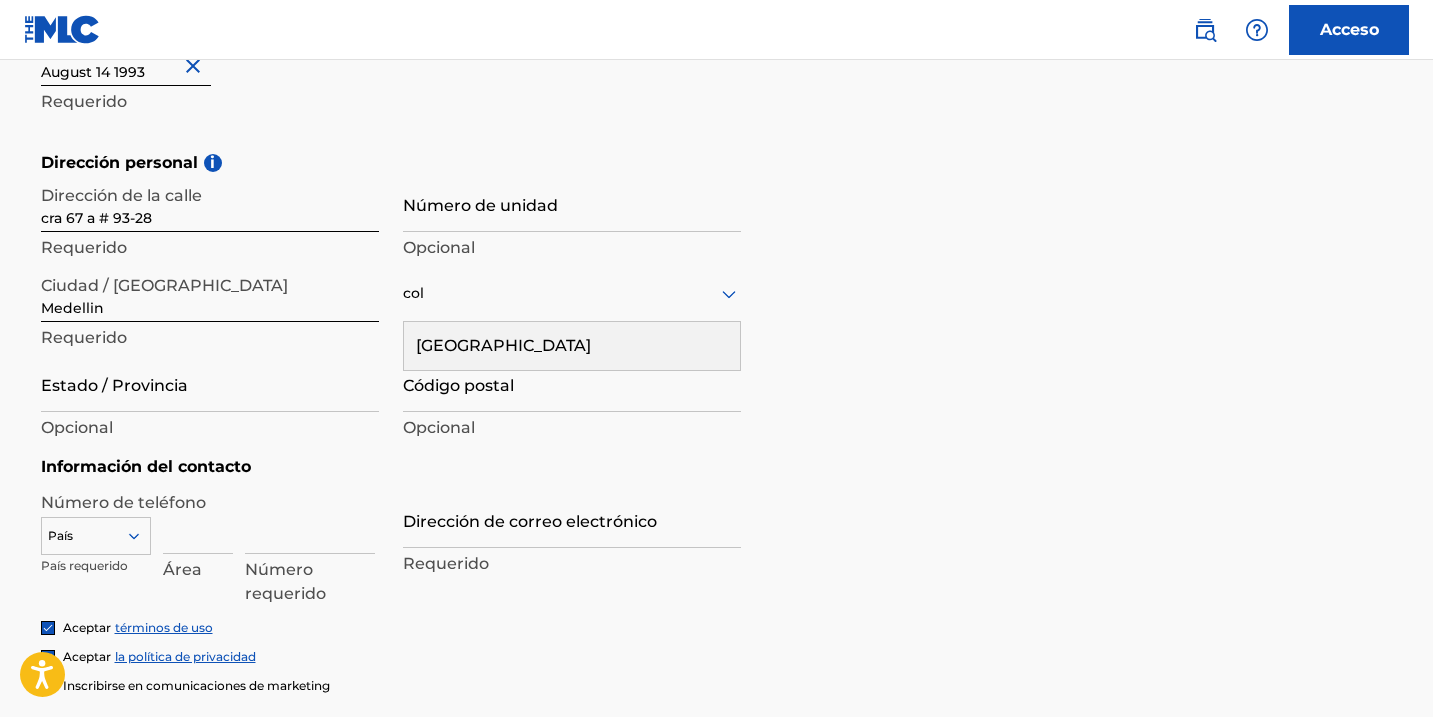 type on "colo" 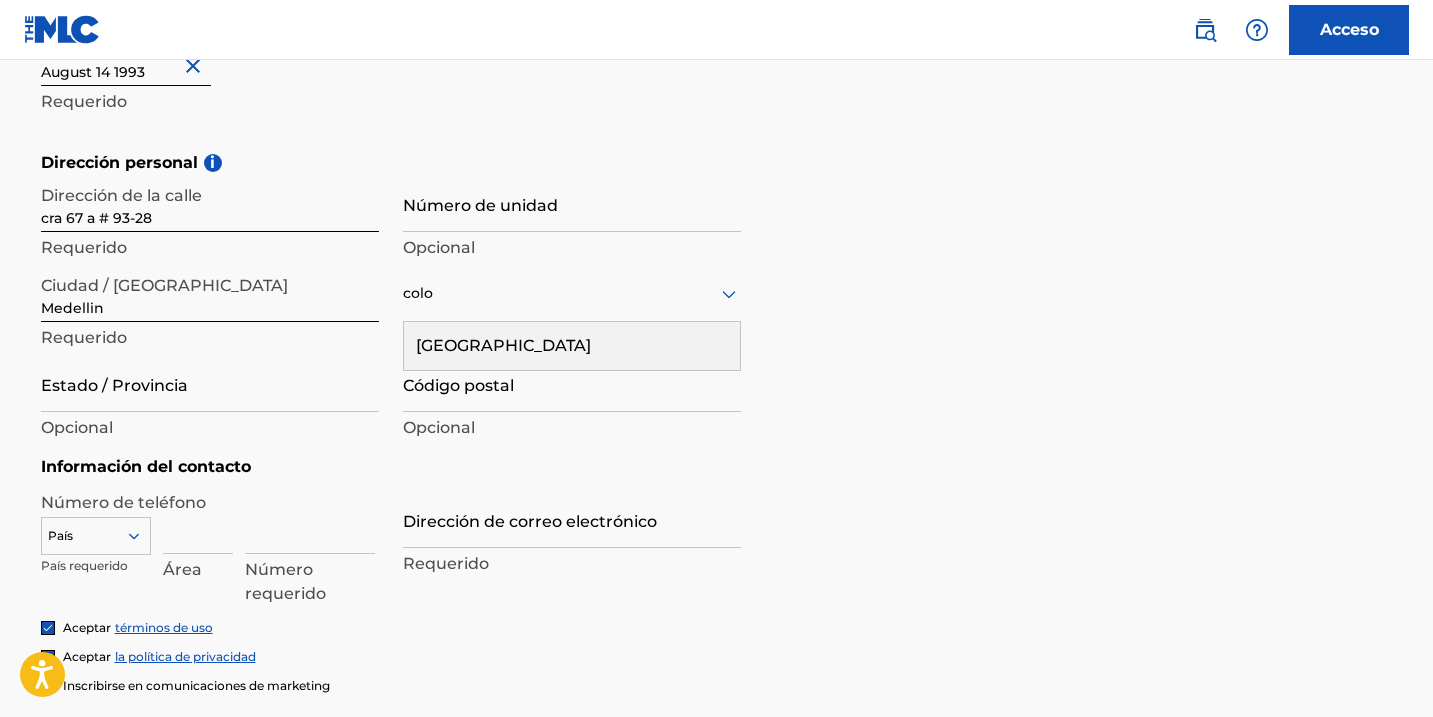 click on "[GEOGRAPHIC_DATA]" at bounding box center (503, 345) 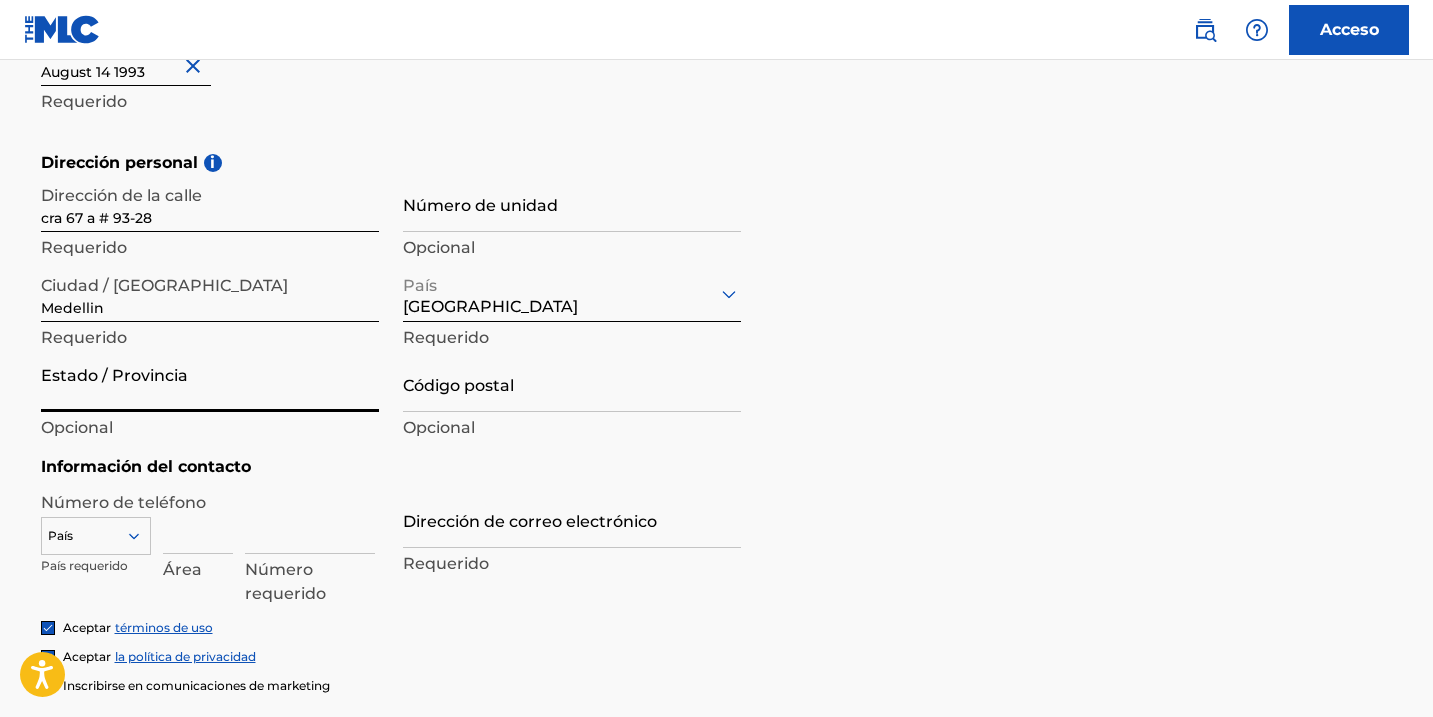 click on "Estado / Provincia" at bounding box center (210, 383) 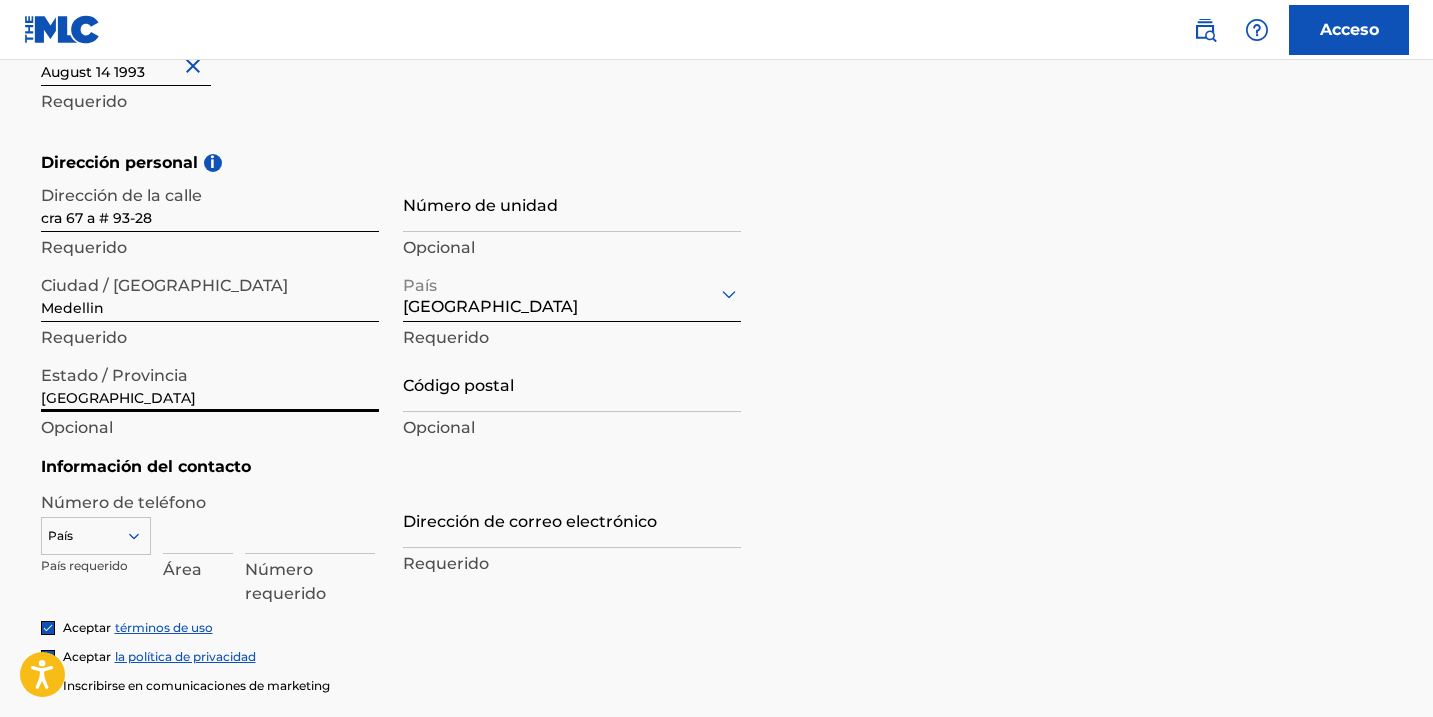 type on "[GEOGRAPHIC_DATA]" 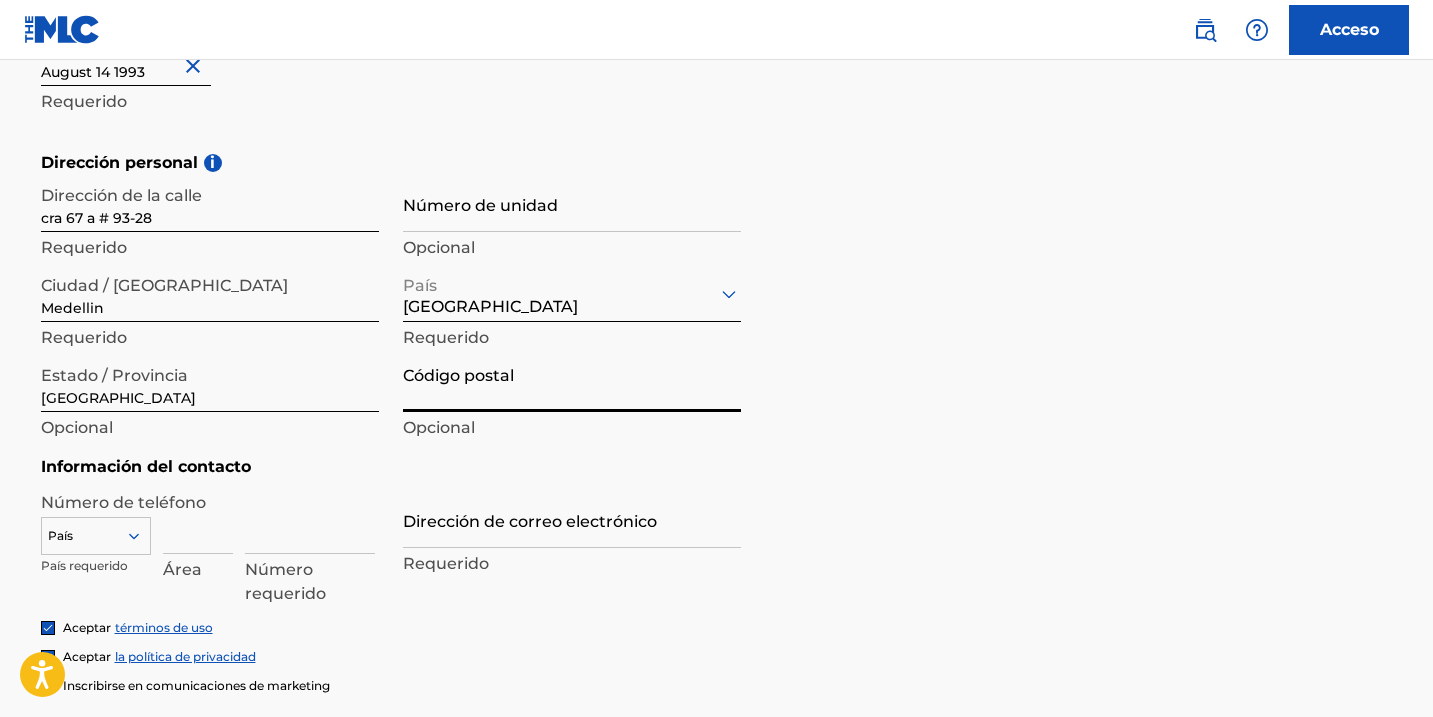 click on "Código postal" at bounding box center [572, 383] 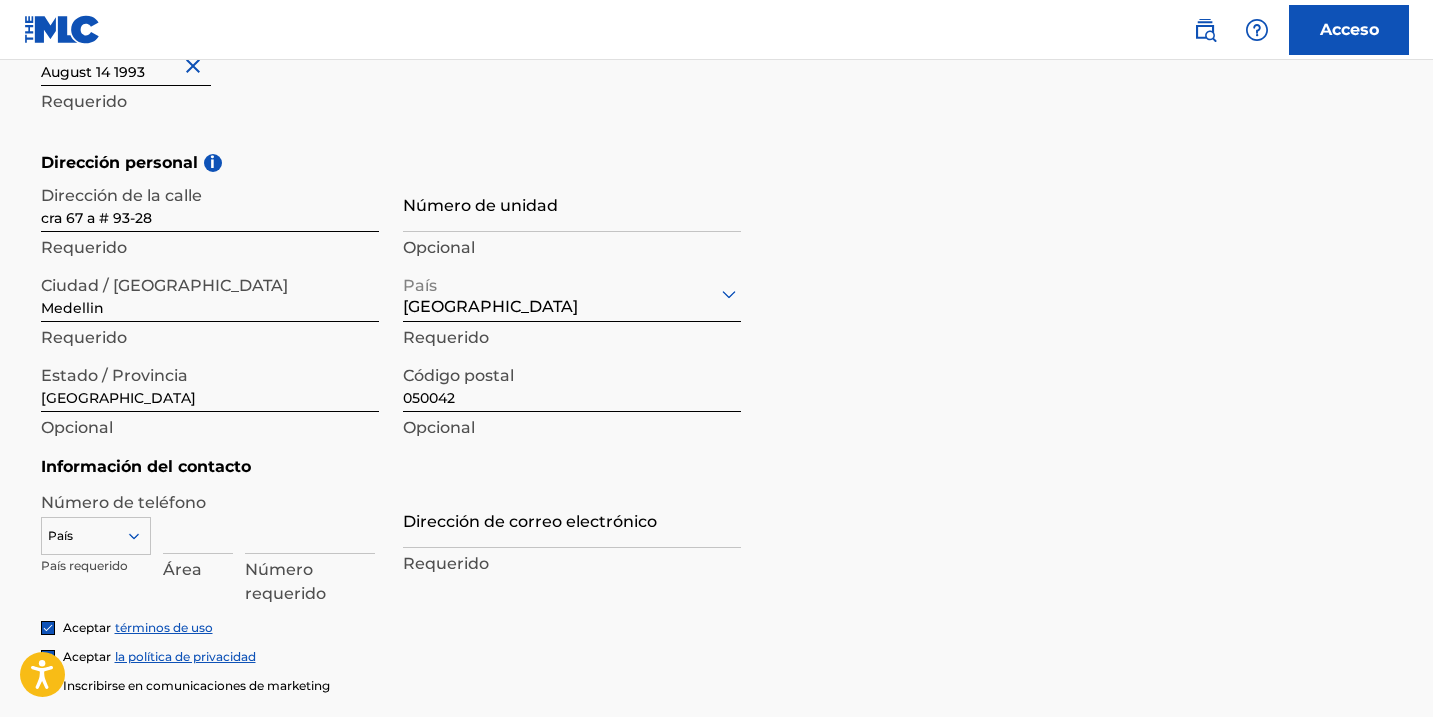 click on "Dirección personal i Dirección de la [STREET_ADDRESS] Requerido Número de unidad Opcional Ciudad / Pueblo Medellin Requerido [GEOGRAPHIC_DATA] Requerido Estado / Provincia Colombia Opcional Código postal 050042 Opcional" at bounding box center [717, 303] 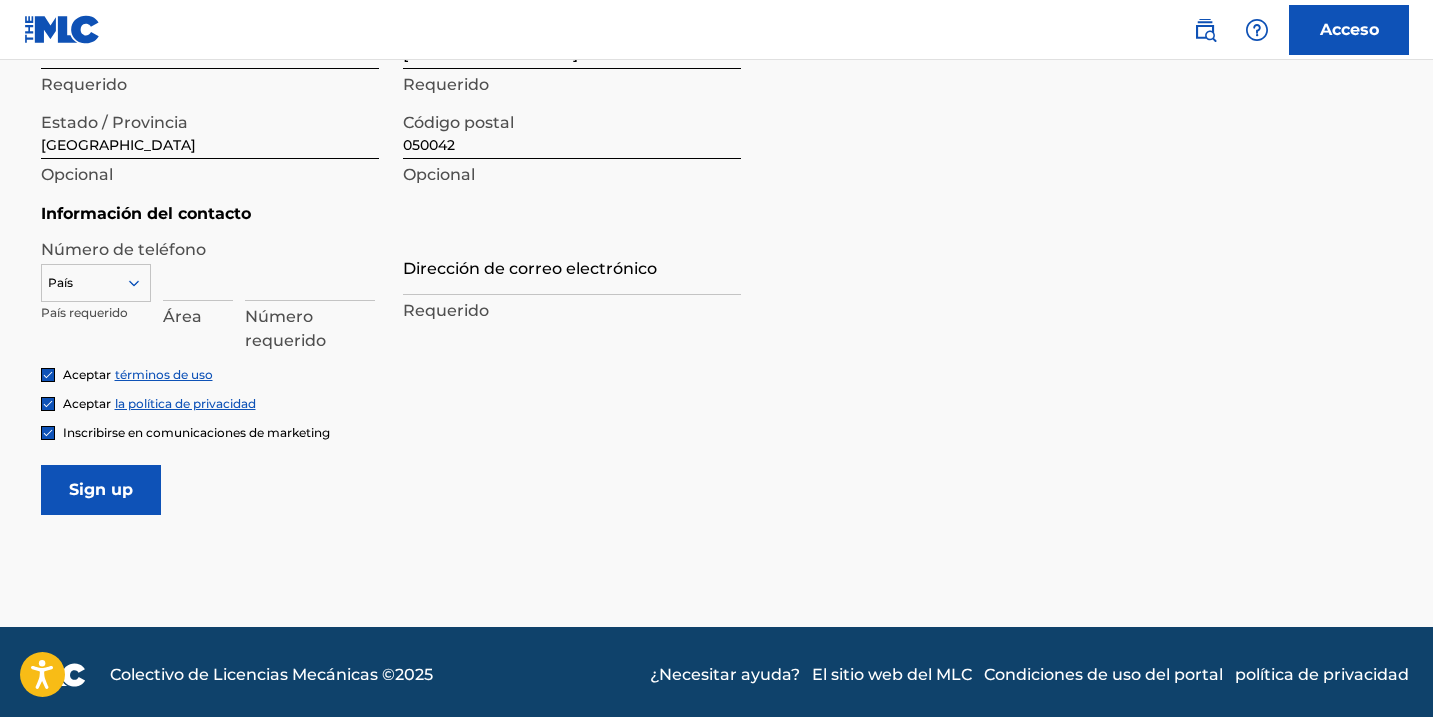 scroll, scrollTop: 899, scrollLeft: 0, axis: vertical 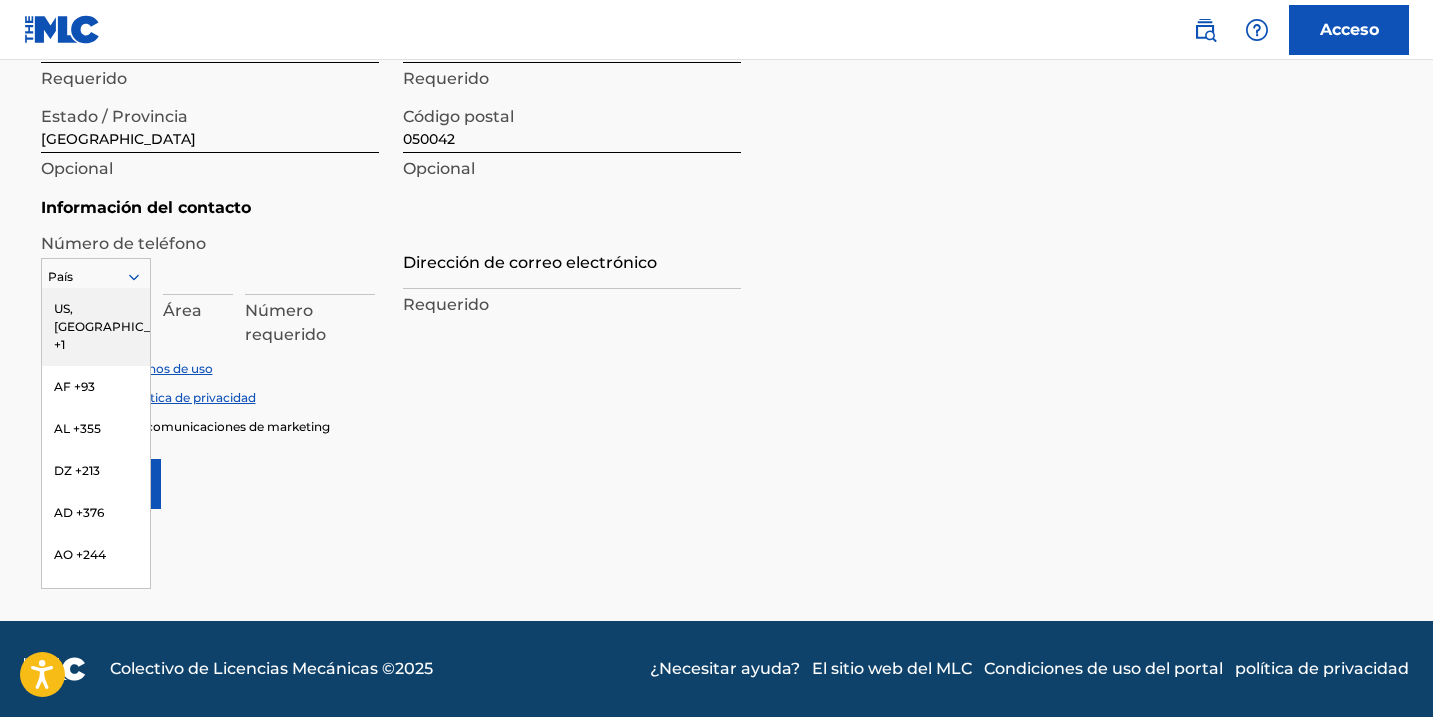 click at bounding box center (96, 277) 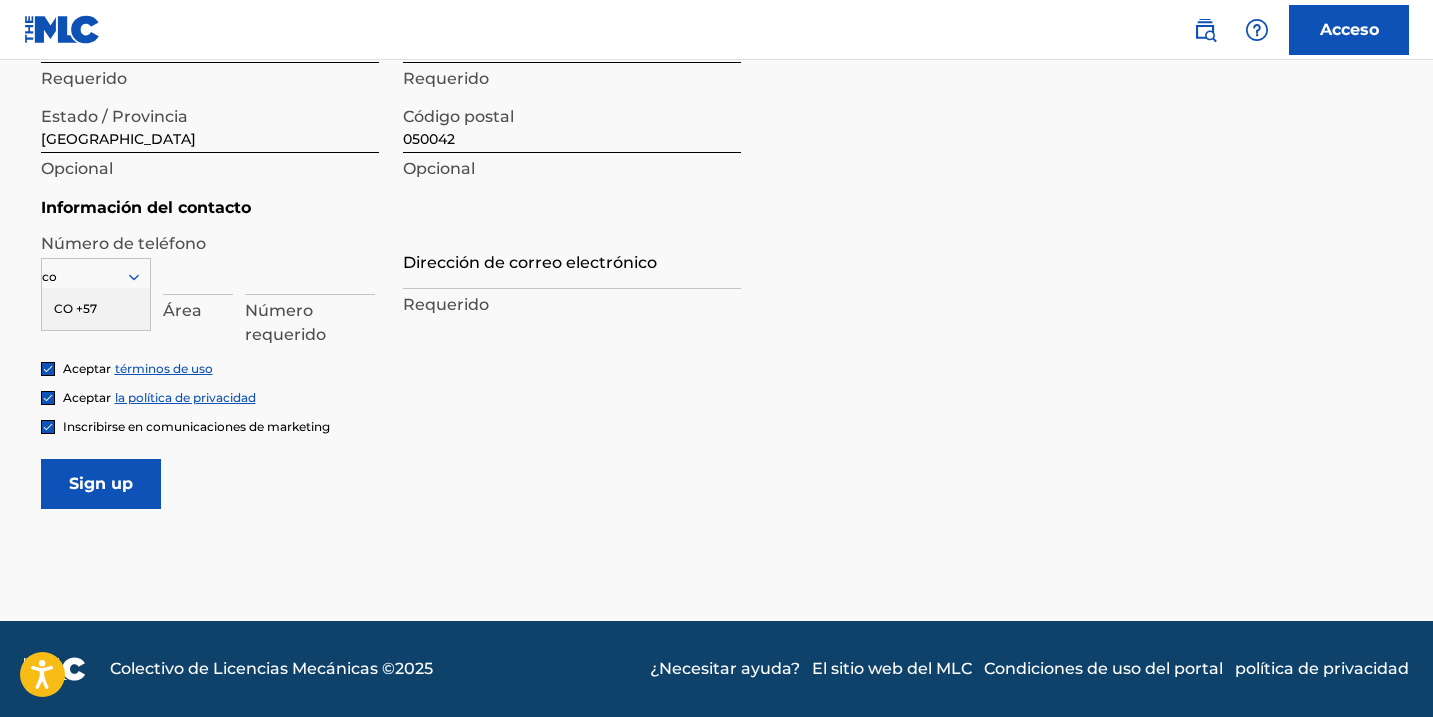 type on "c" 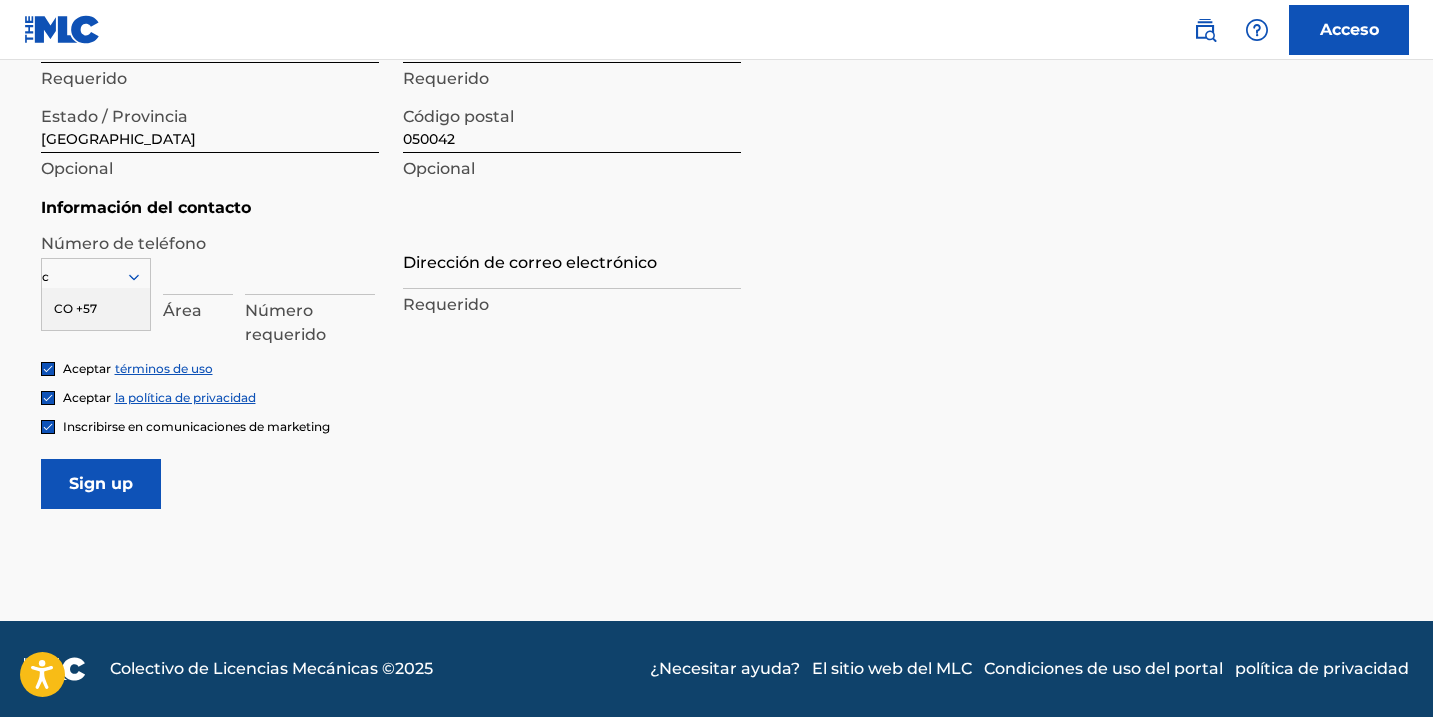 type 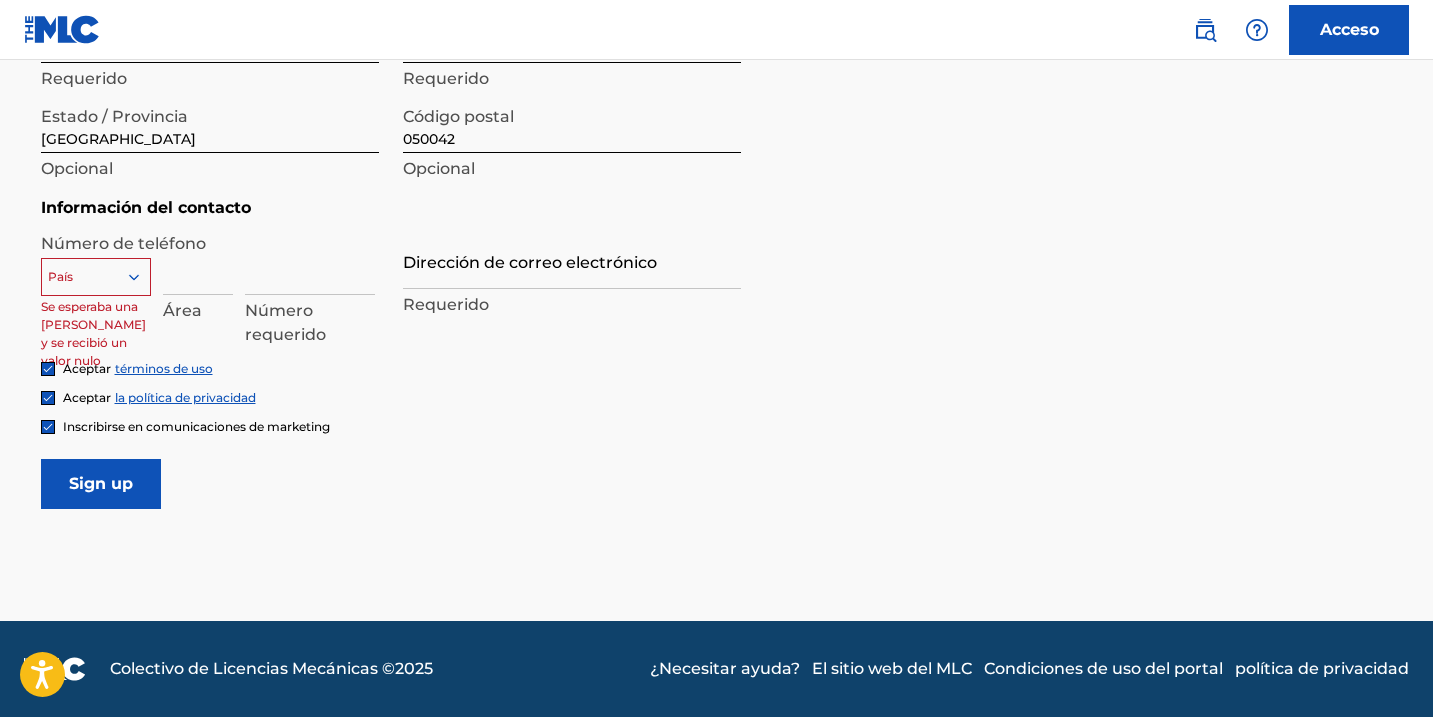 click at bounding box center (96, 277) 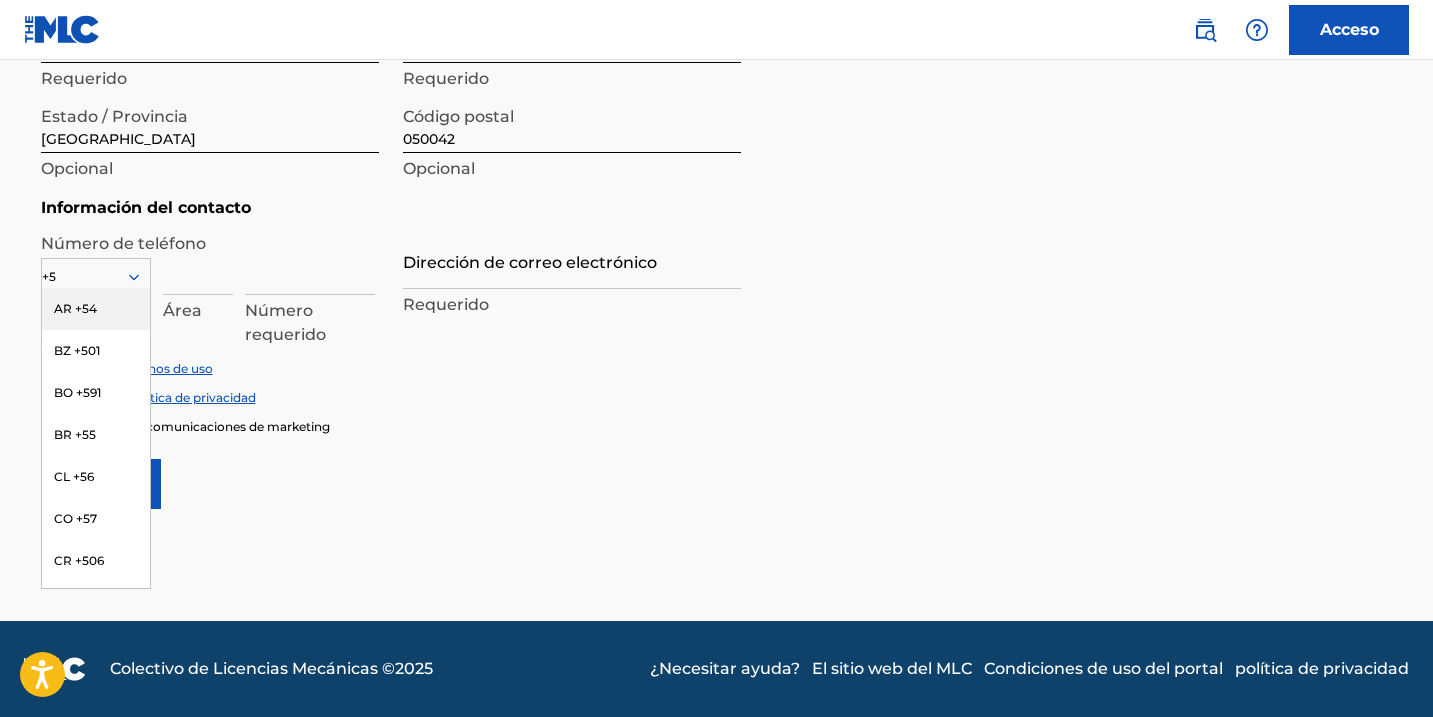 type on "+57" 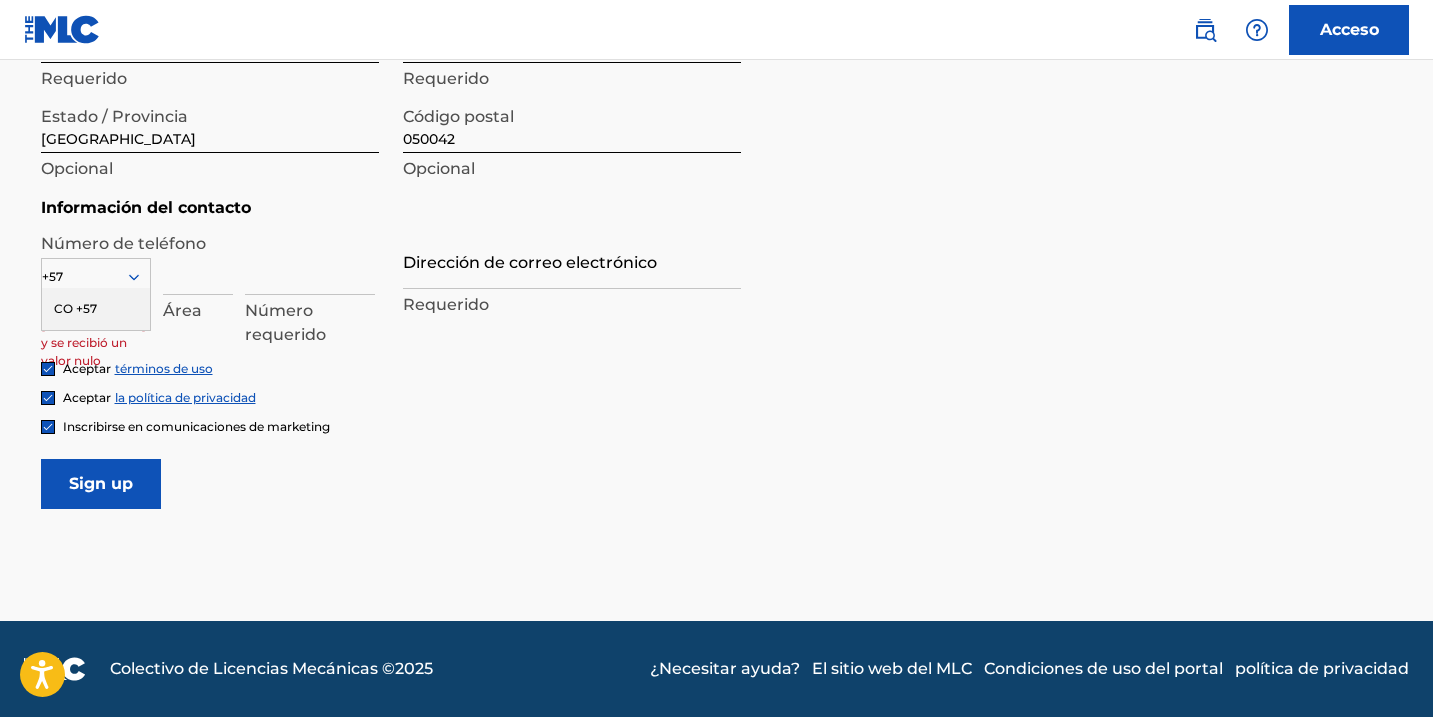 click on "CO +57" at bounding box center [96, 309] 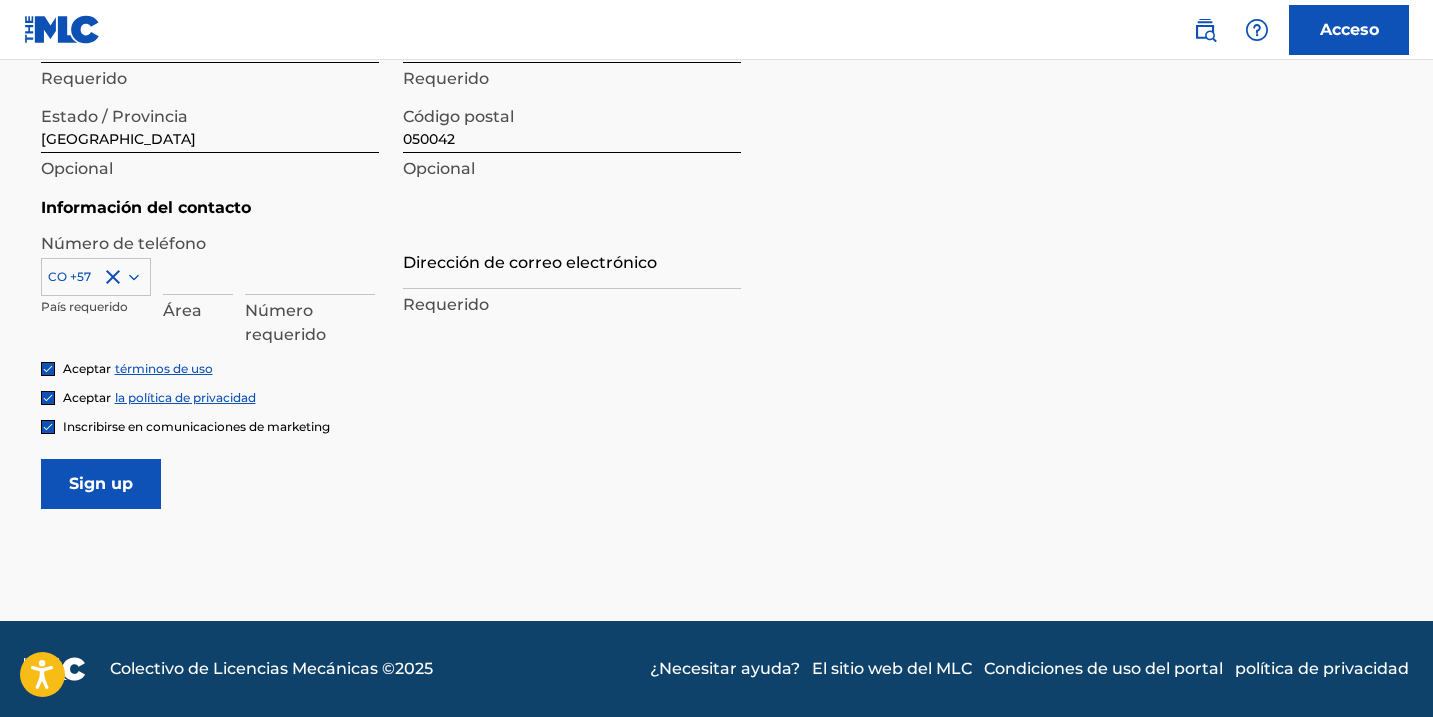 click at bounding box center [310, 266] 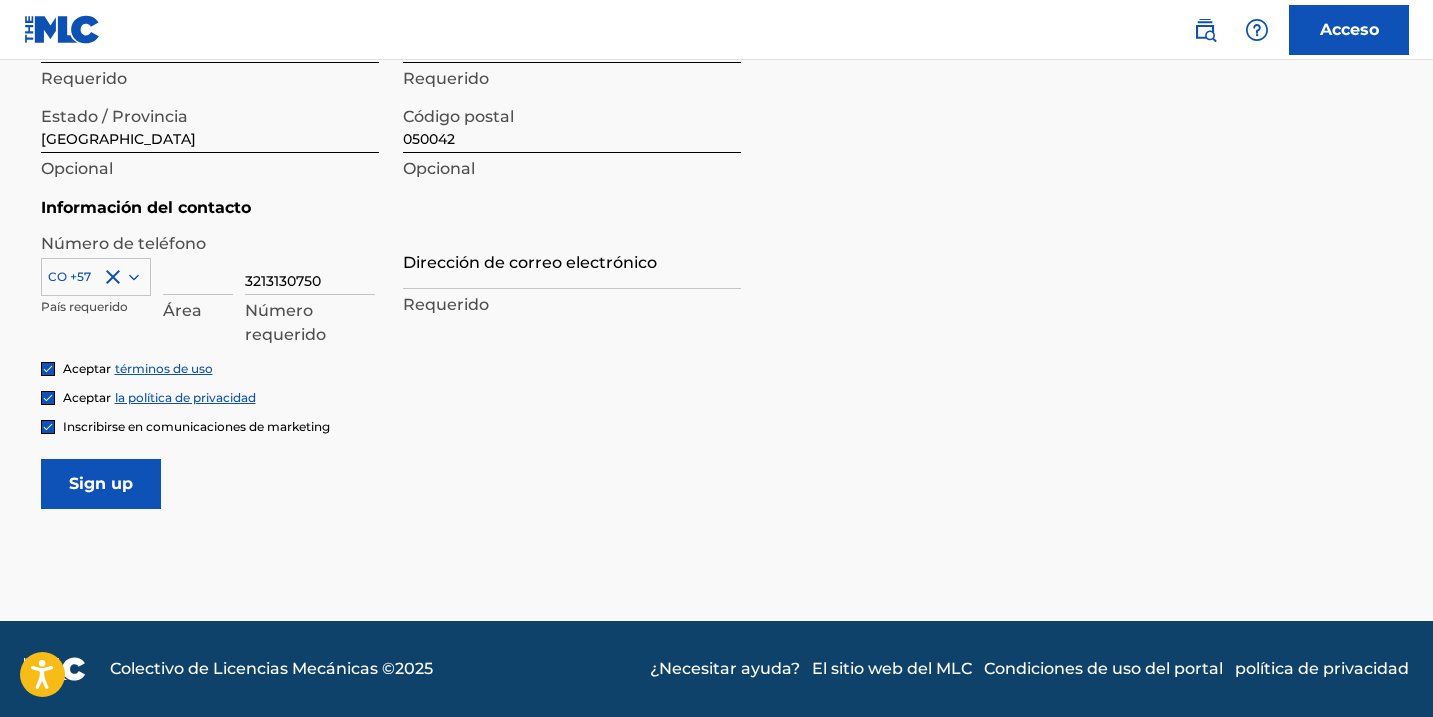 type on "3213130750" 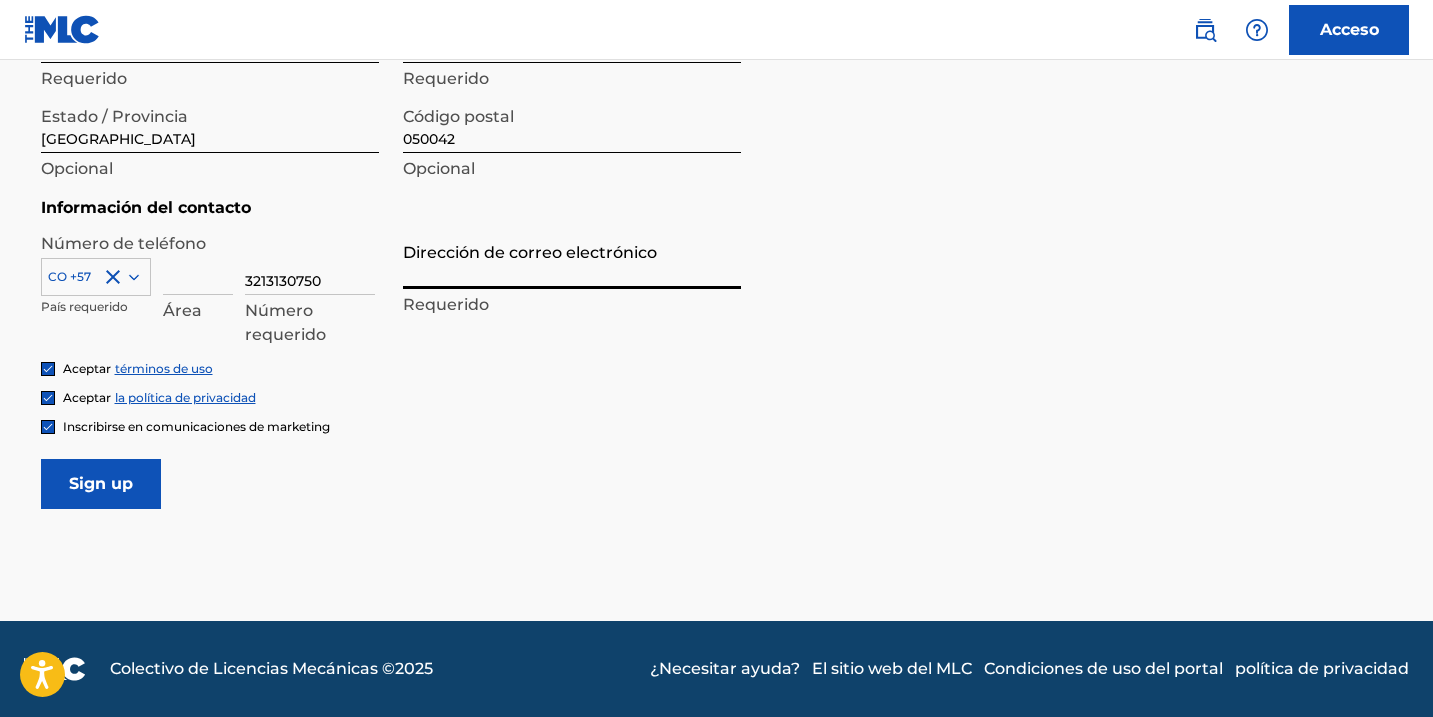 type on "[PERSON_NAME][EMAIL_ADDRESS][DOMAIN_NAME]" 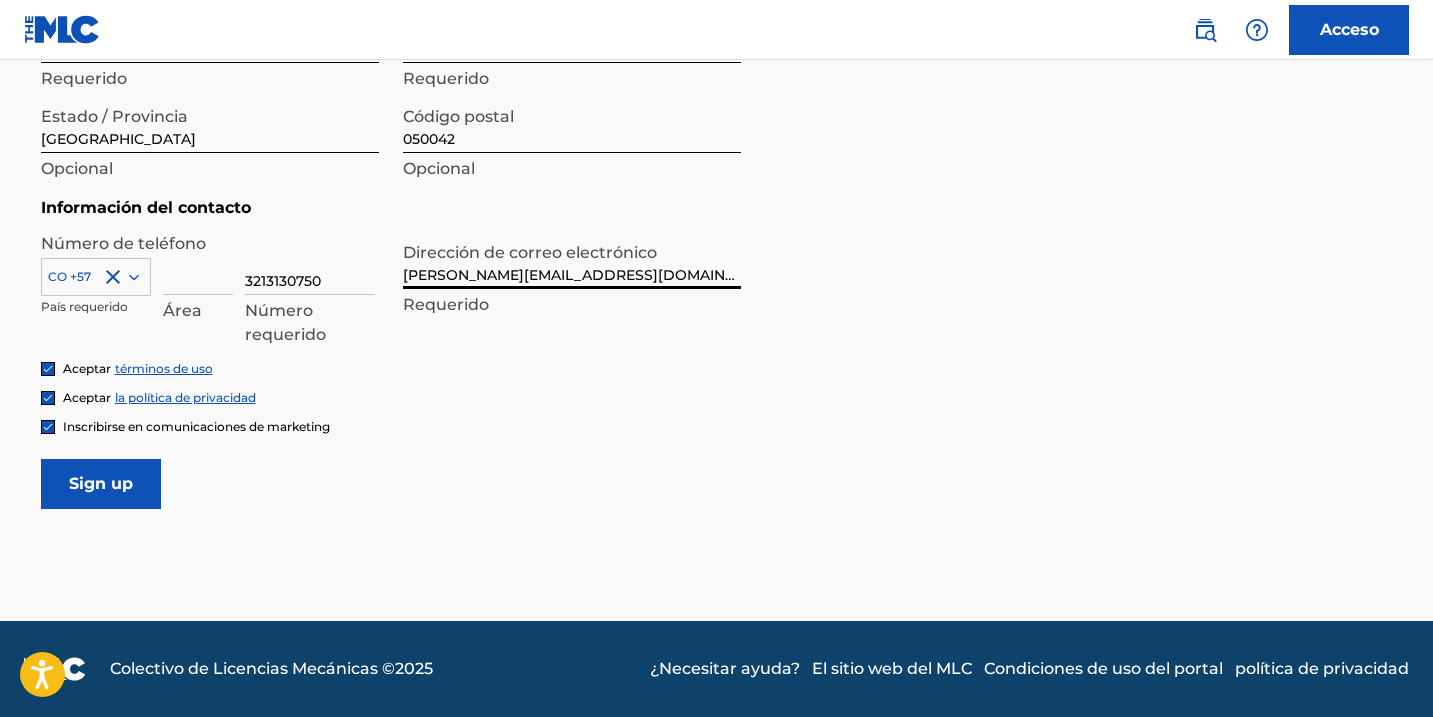 click at bounding box center (198, 266) 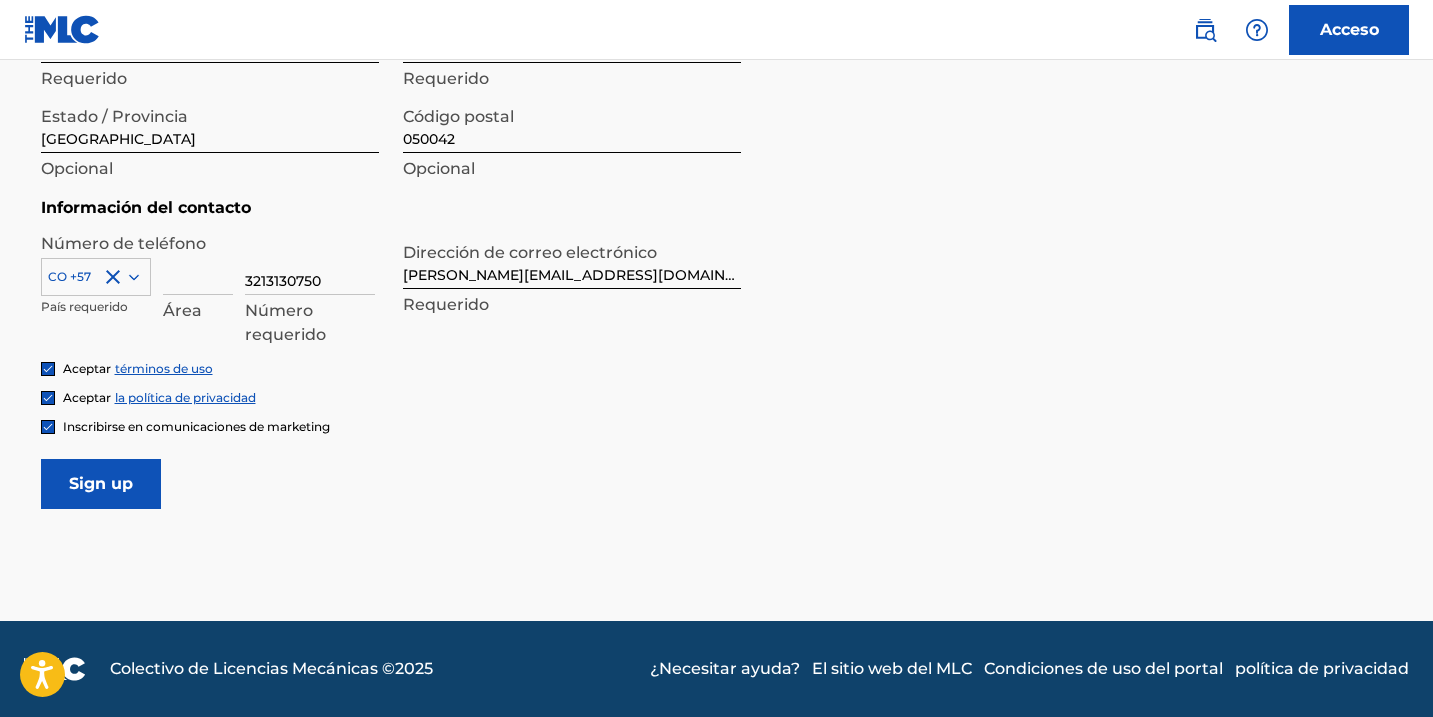 click on "Inscribirse" at bounding box center (101, 484) 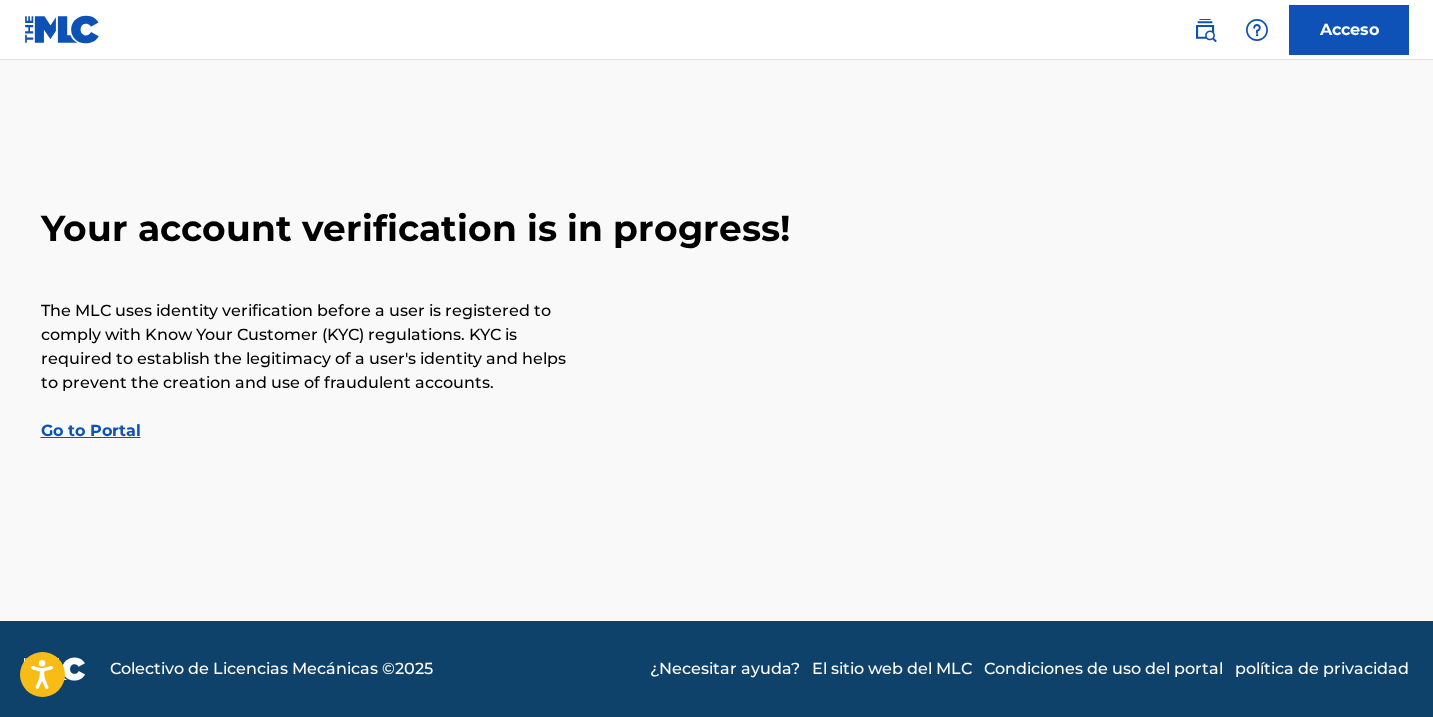 scroll, scrollTop: 0, scrollLeft: 0, axis: both 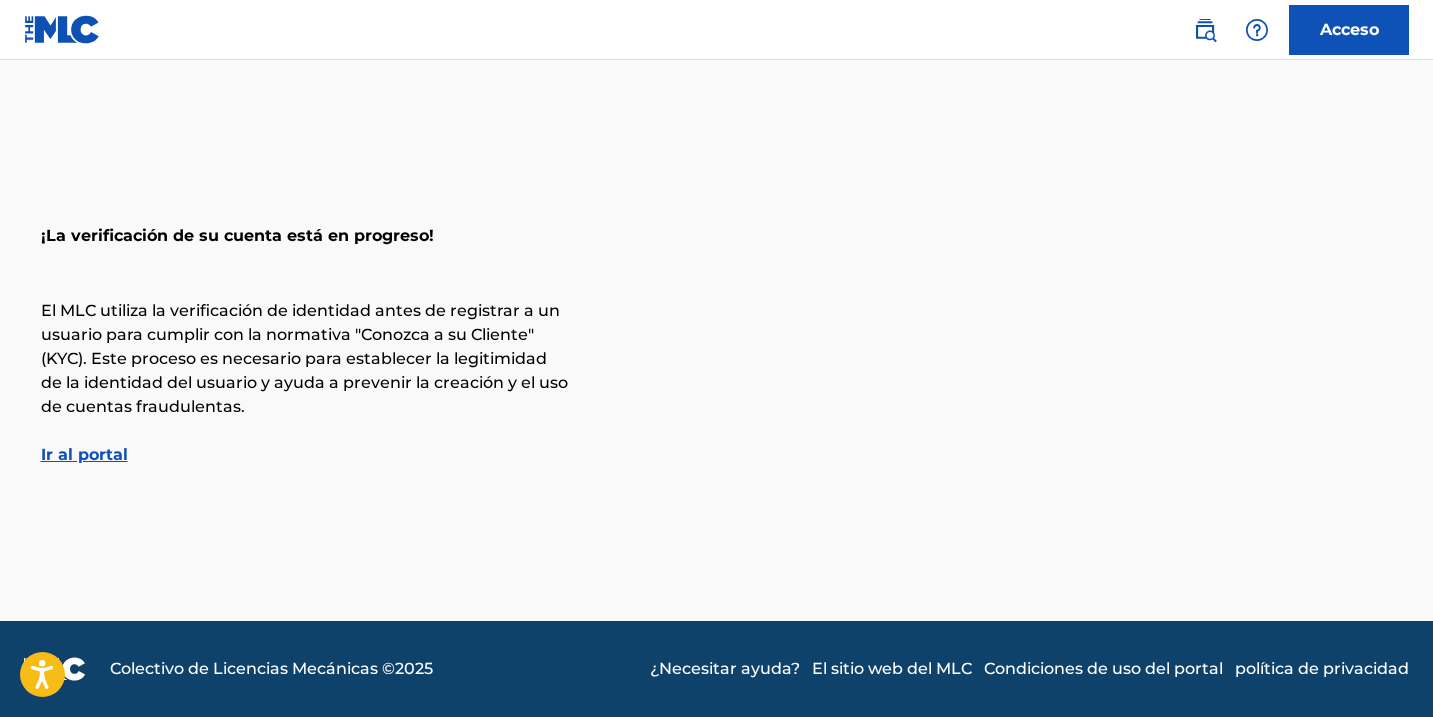click on "Ir al portal" at bounding box center [84, 454] 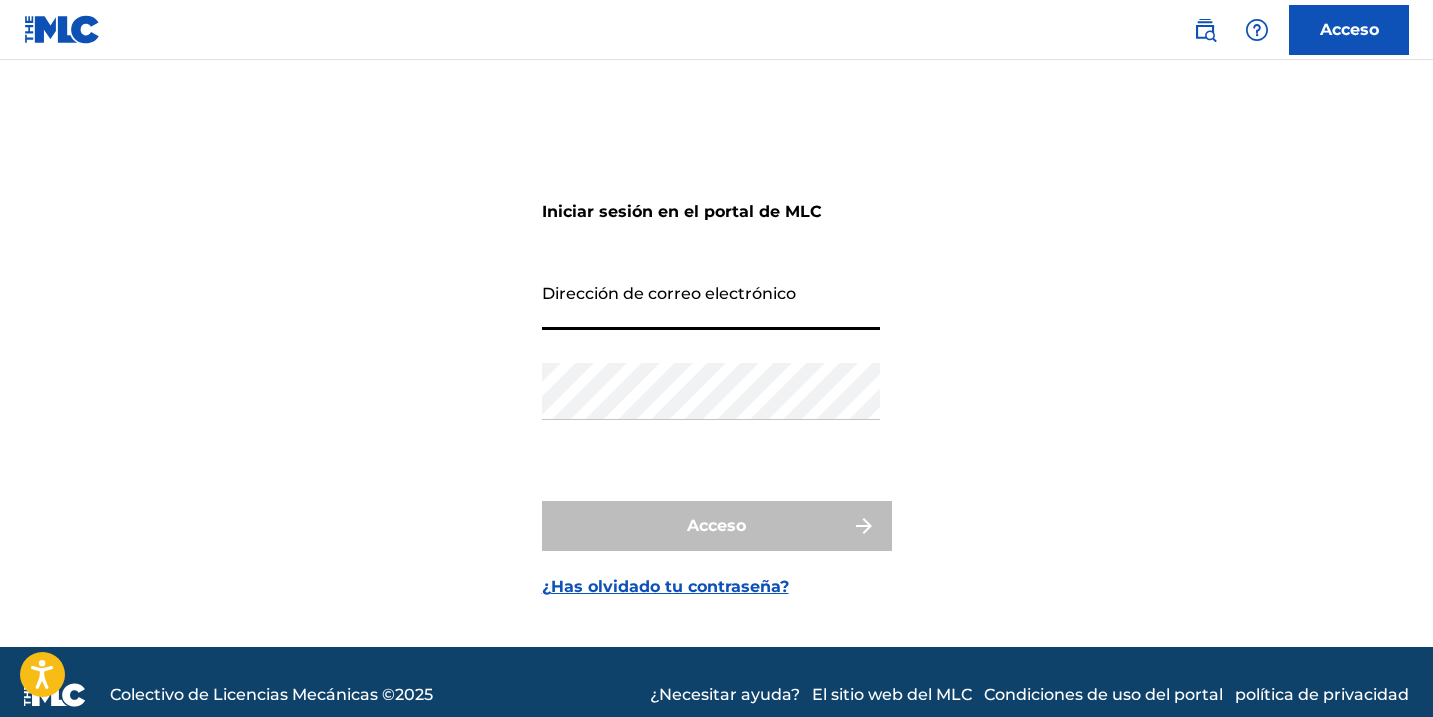 click on "Dirección de correo electrónico" at bounding box center (711, 301) 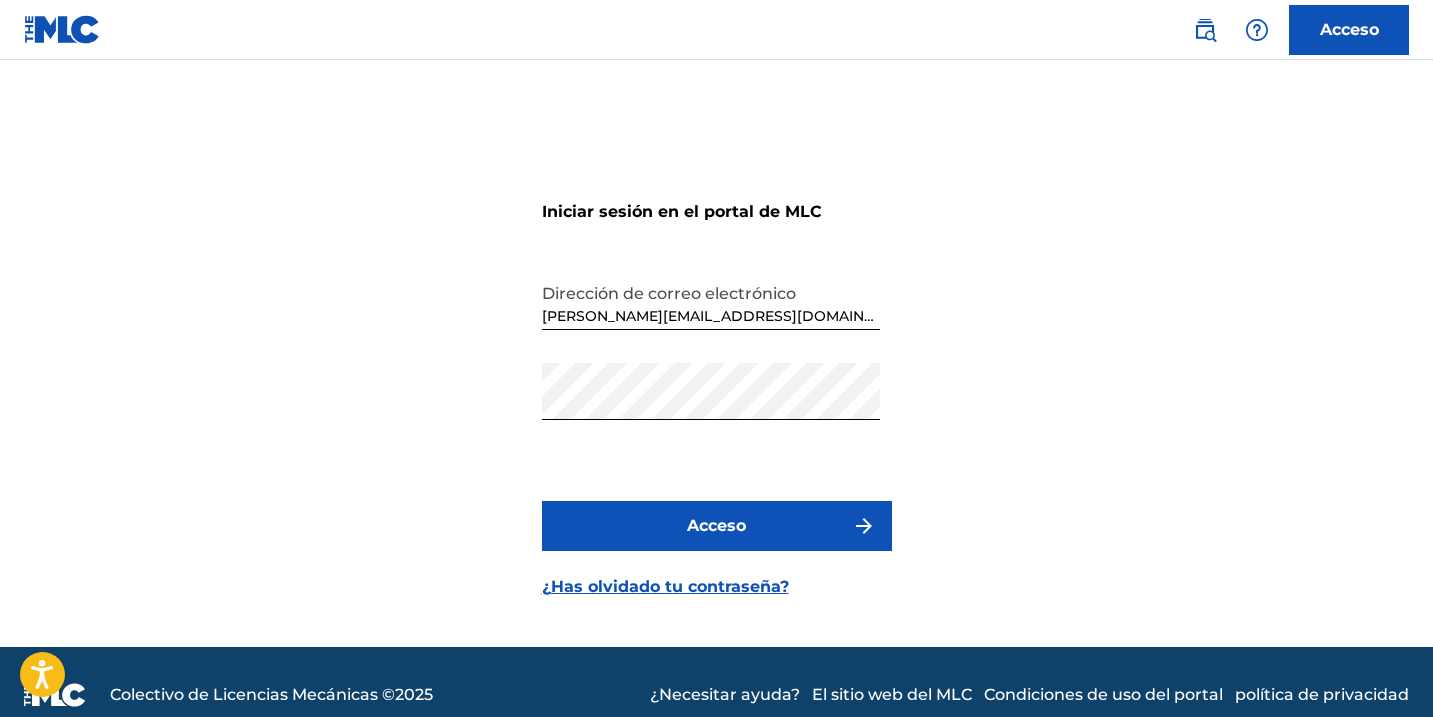 click on "Acceso" at bounding box center (717, 526) 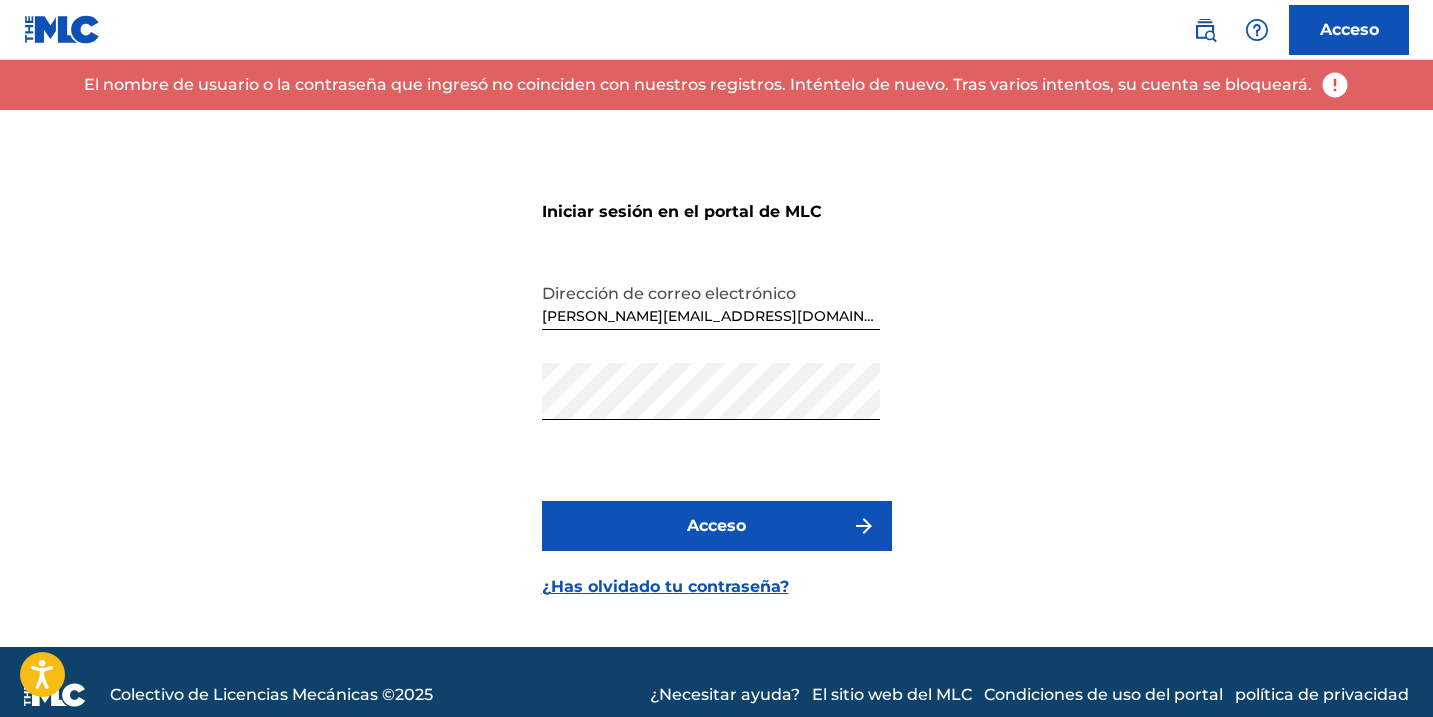 click on "Iniciar sesión en el portal de MLC Dirección de correo electrónico [PERSON_NAME][EMAIL_ADDRESS][DOMAIN_NAME] Contraseña Acceso ¿Has olvidado tu contraseña?" at bounding box center (717, 378) 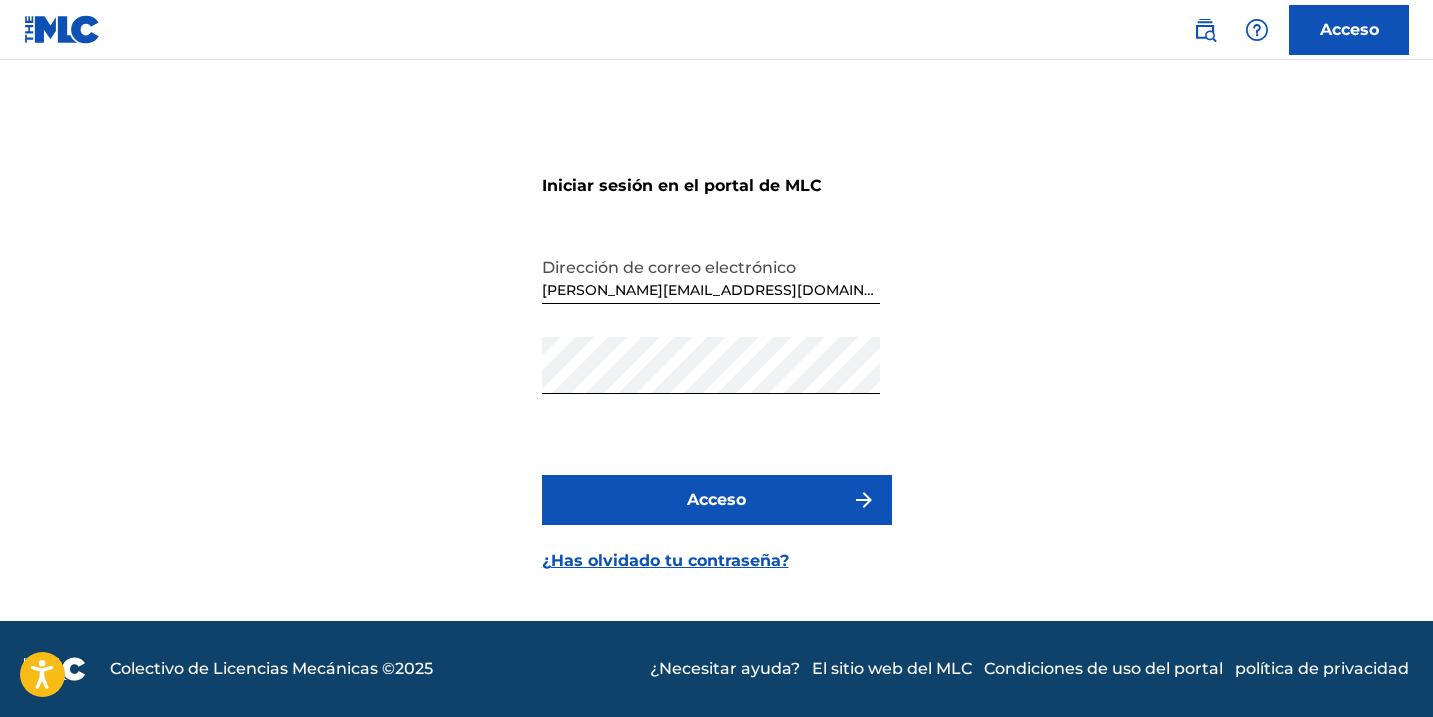 click on "Acceso" at bounding box center (1349, 29) 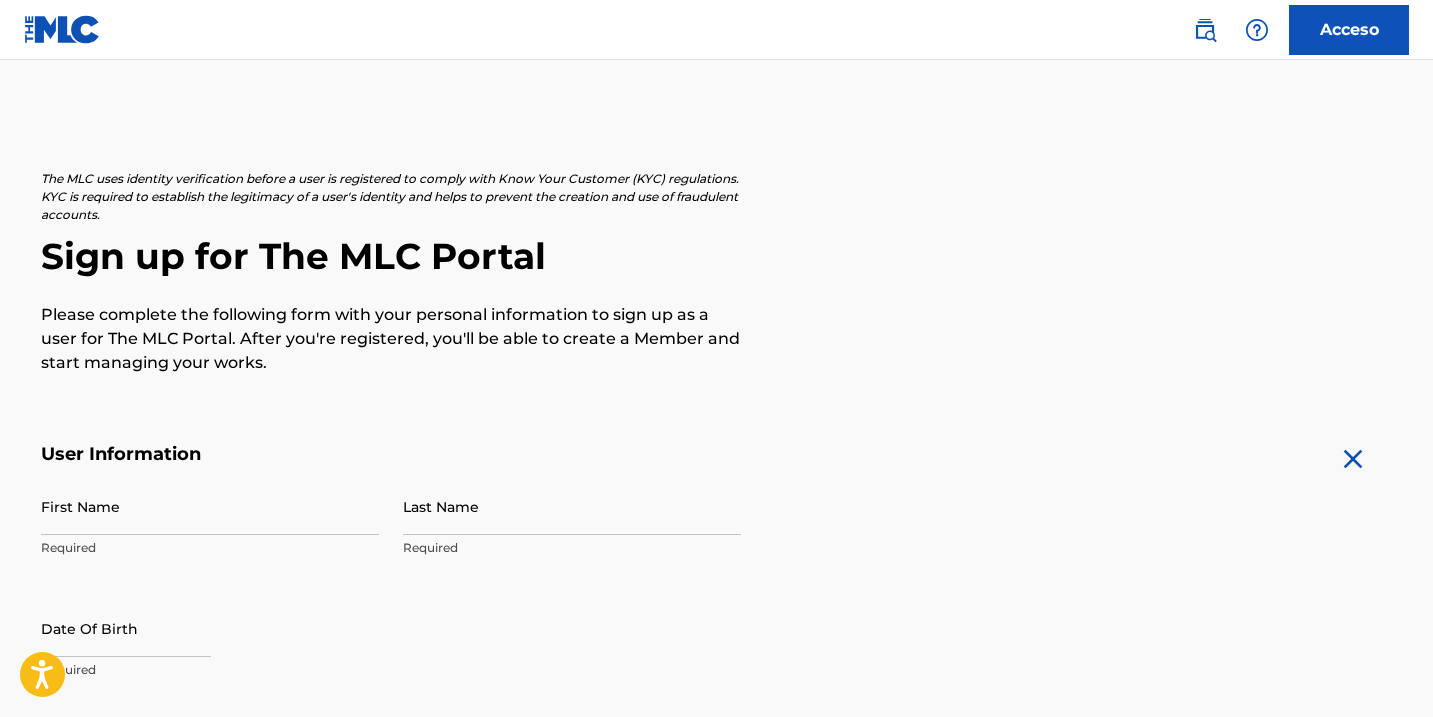 scroll, scrollTop: 0, scrollLeft: 0, axis: both 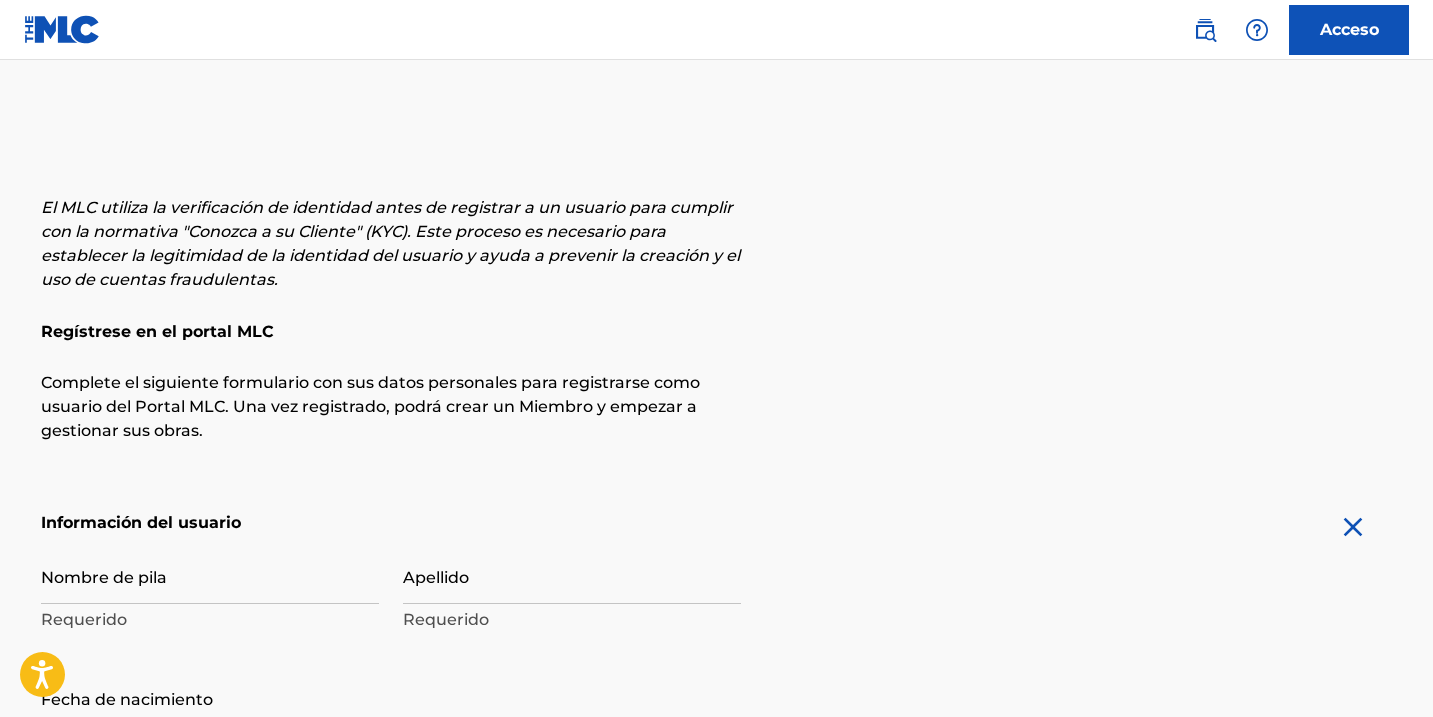 click on "El MLC utiliza la verificación de identidad antes de registrar a un usuario para cumplir con la normativa "Conozca a su Cliente" (KYC). Este proceso es necesario para establecer la legitimidad de la identidad del usuario y ayuda a prevenir la creación y el uso de cuentas fraudulentas. Regístrese en el portal MLC Complete el siguiente formulario con sus datos personales para registrarse como usuario del Portal MLC. Una vez registrado, podrá crear un Miembro y empezar a gestionar sus obras." at bounding box center [717, 319] 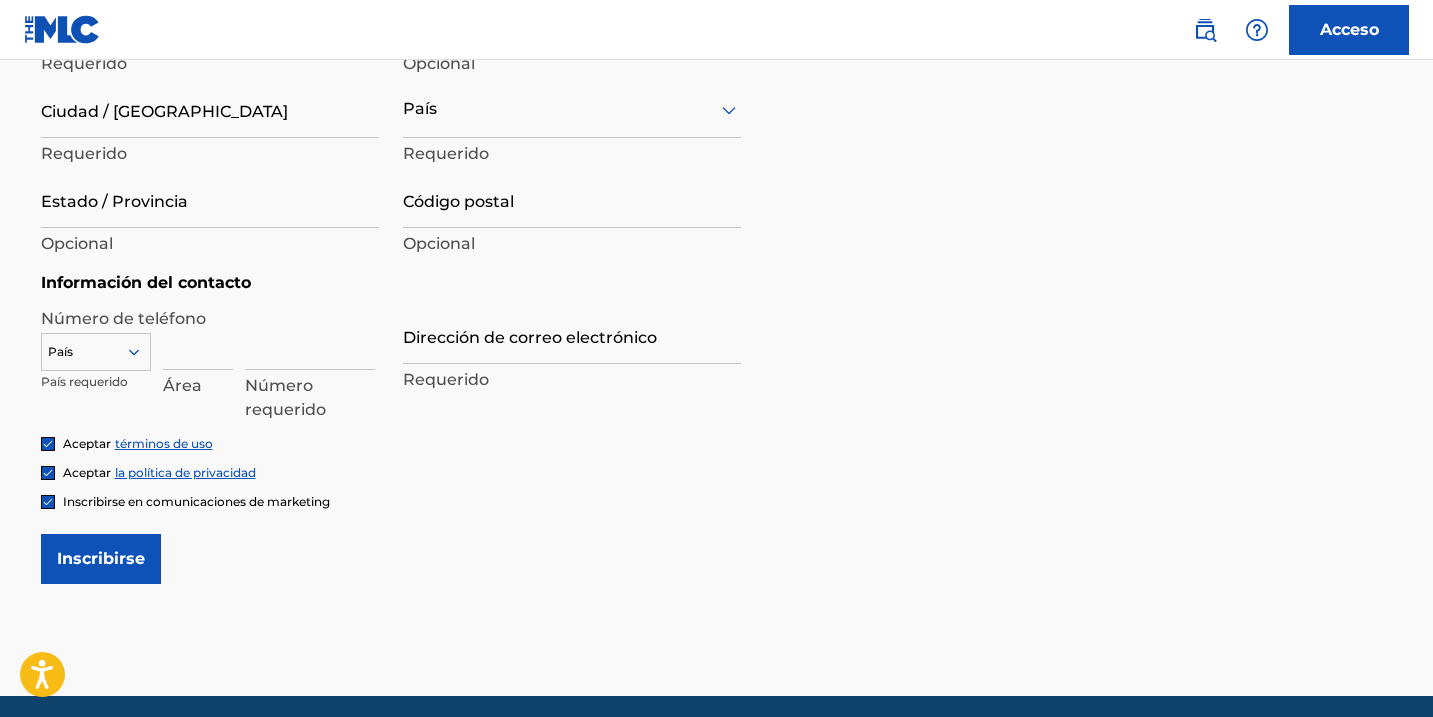 scroll, scrollTop: 880, scrollLeft: 0, axis: vertical 